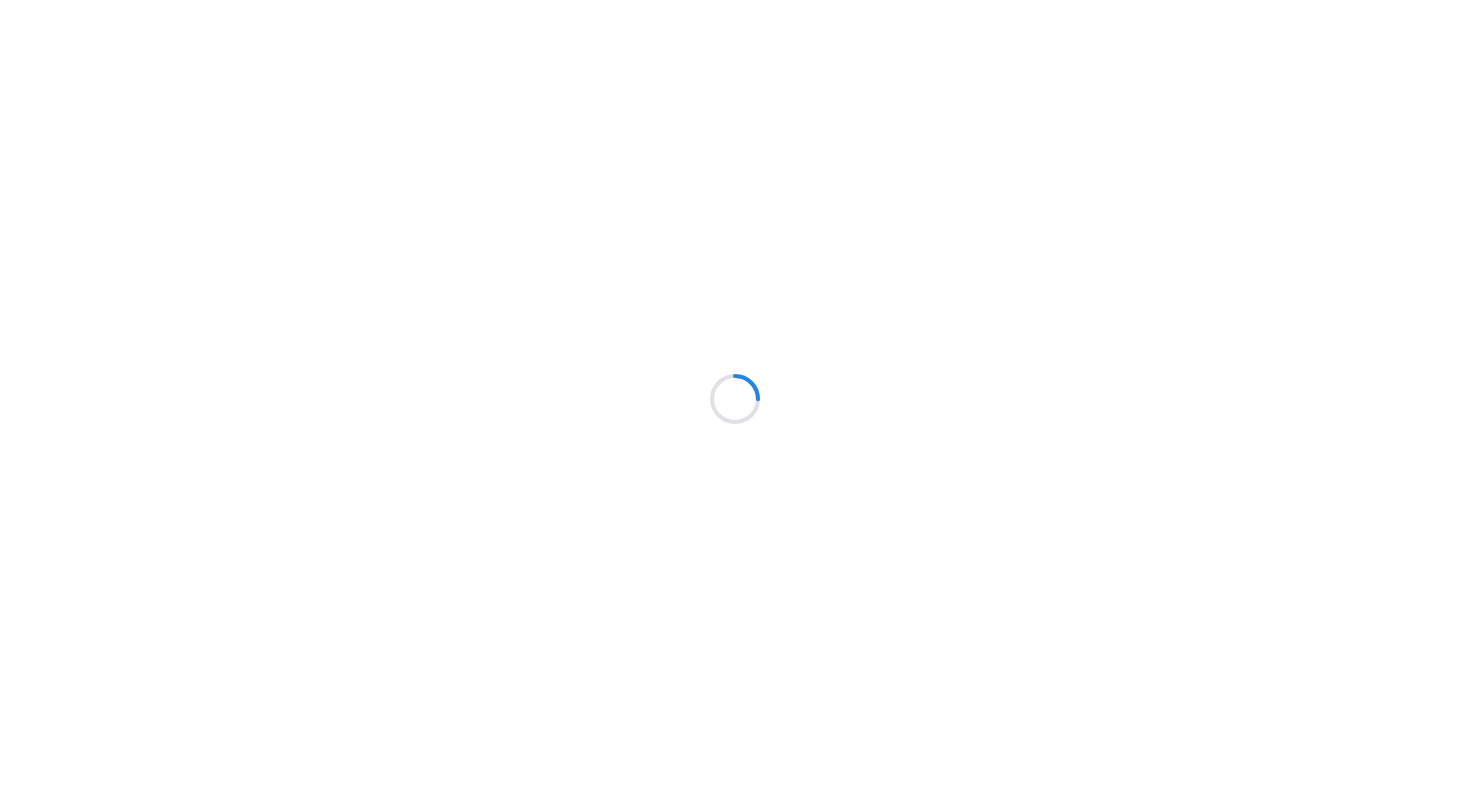 scroll, scrollTop: 0, scrollLeft: 0, axis: both 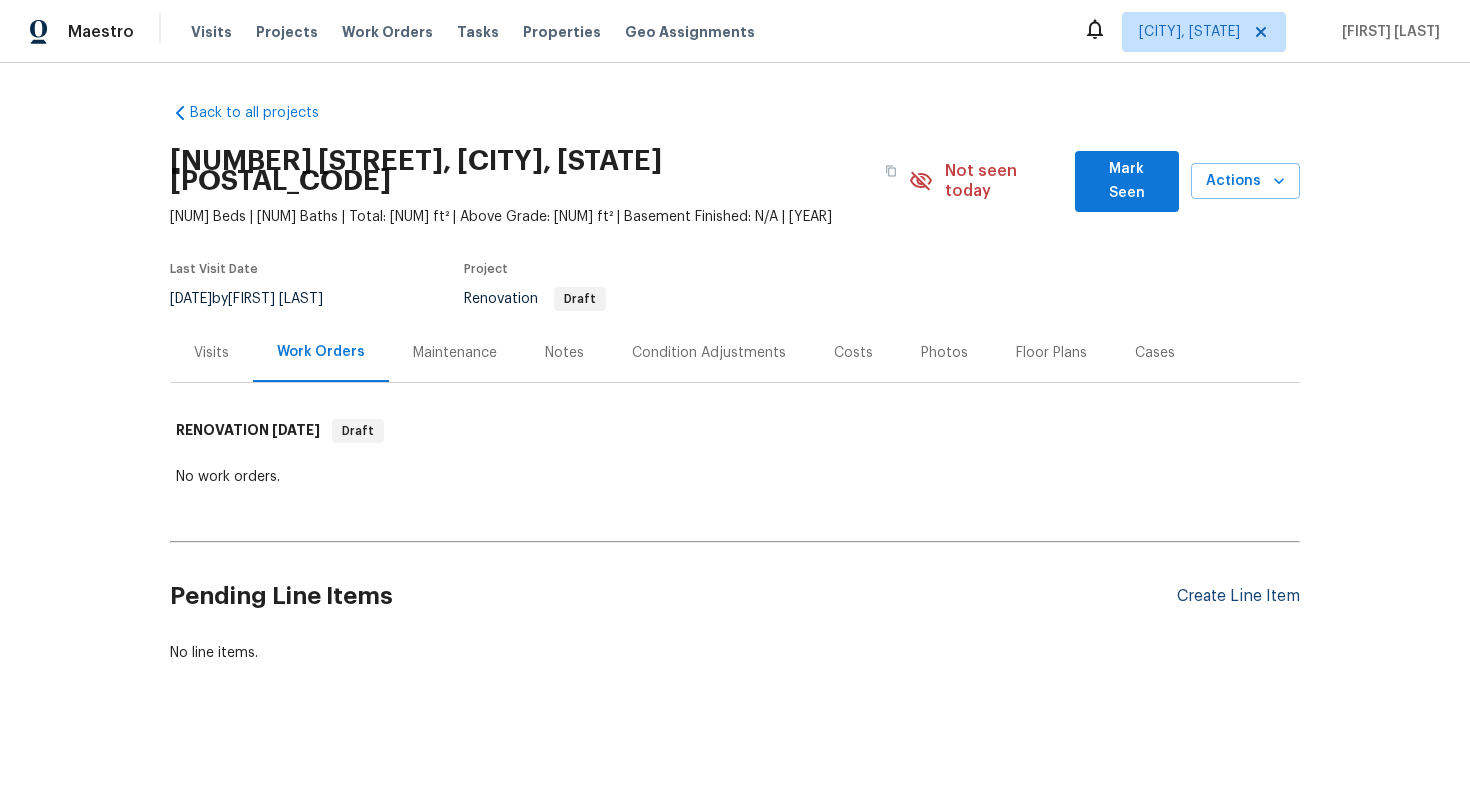 click on "Create Line Item" at bounding box center [1238, 596] 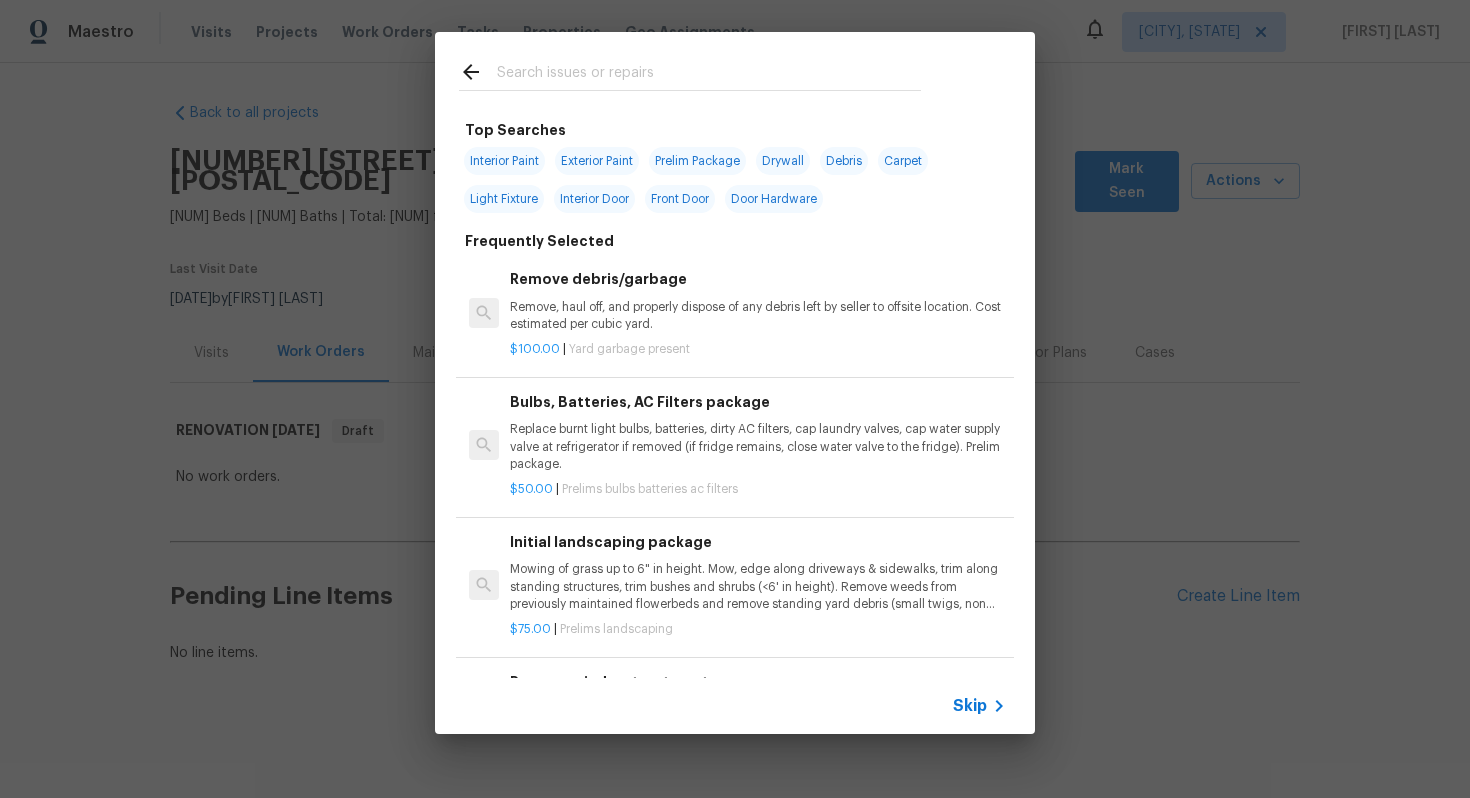 click 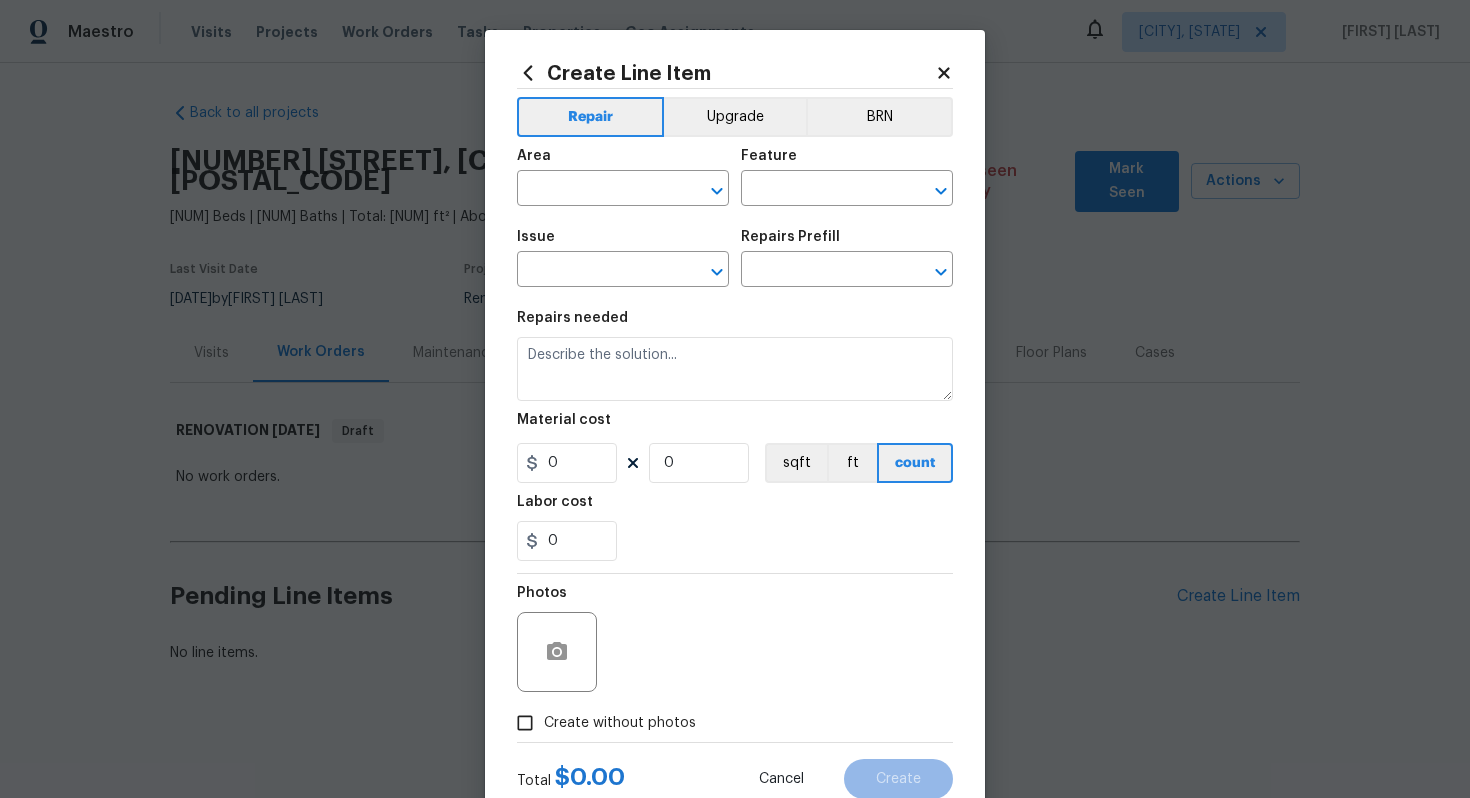 click on "Area ​" at bounding box center (623, 177) 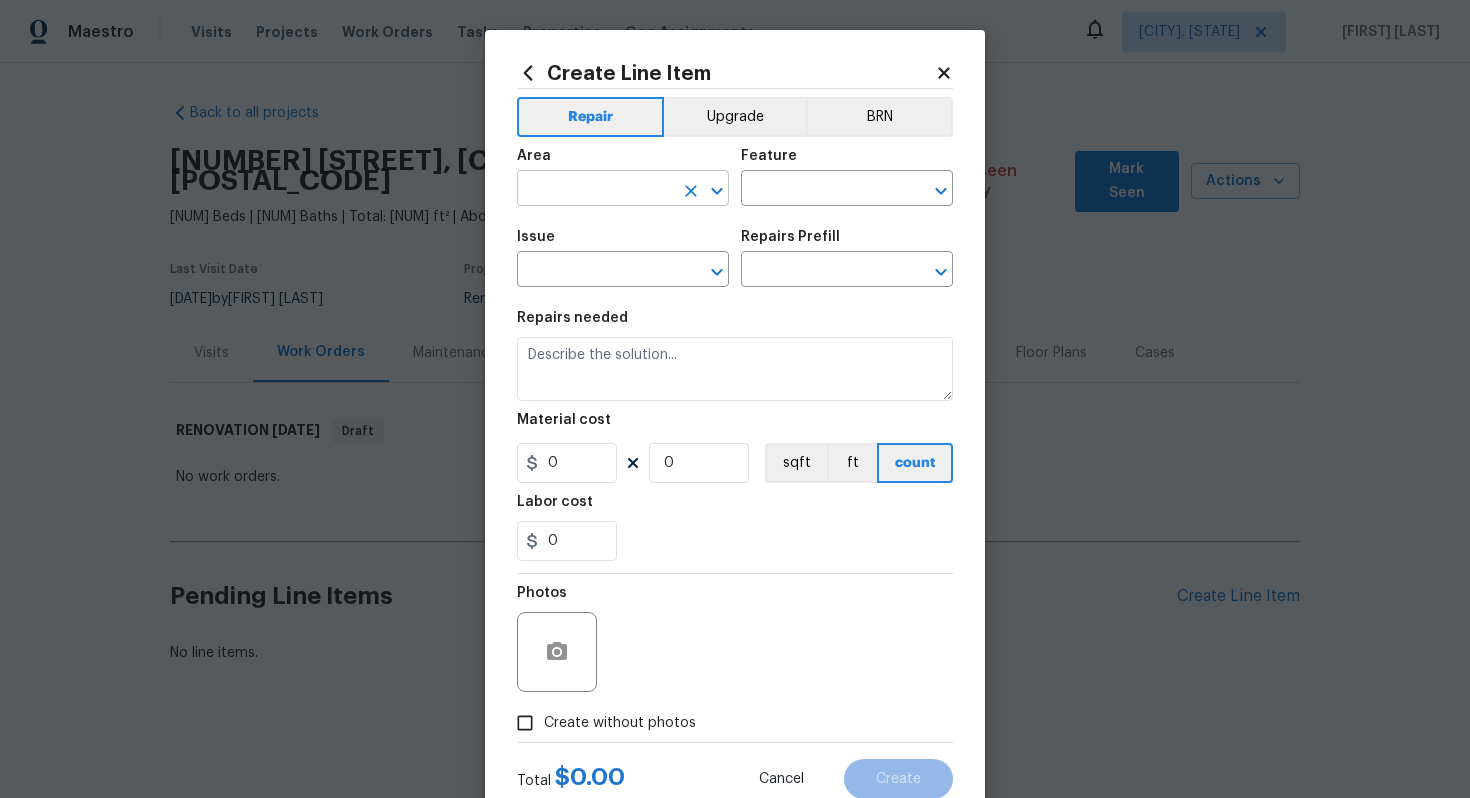 click at bounding box center (595, 190) 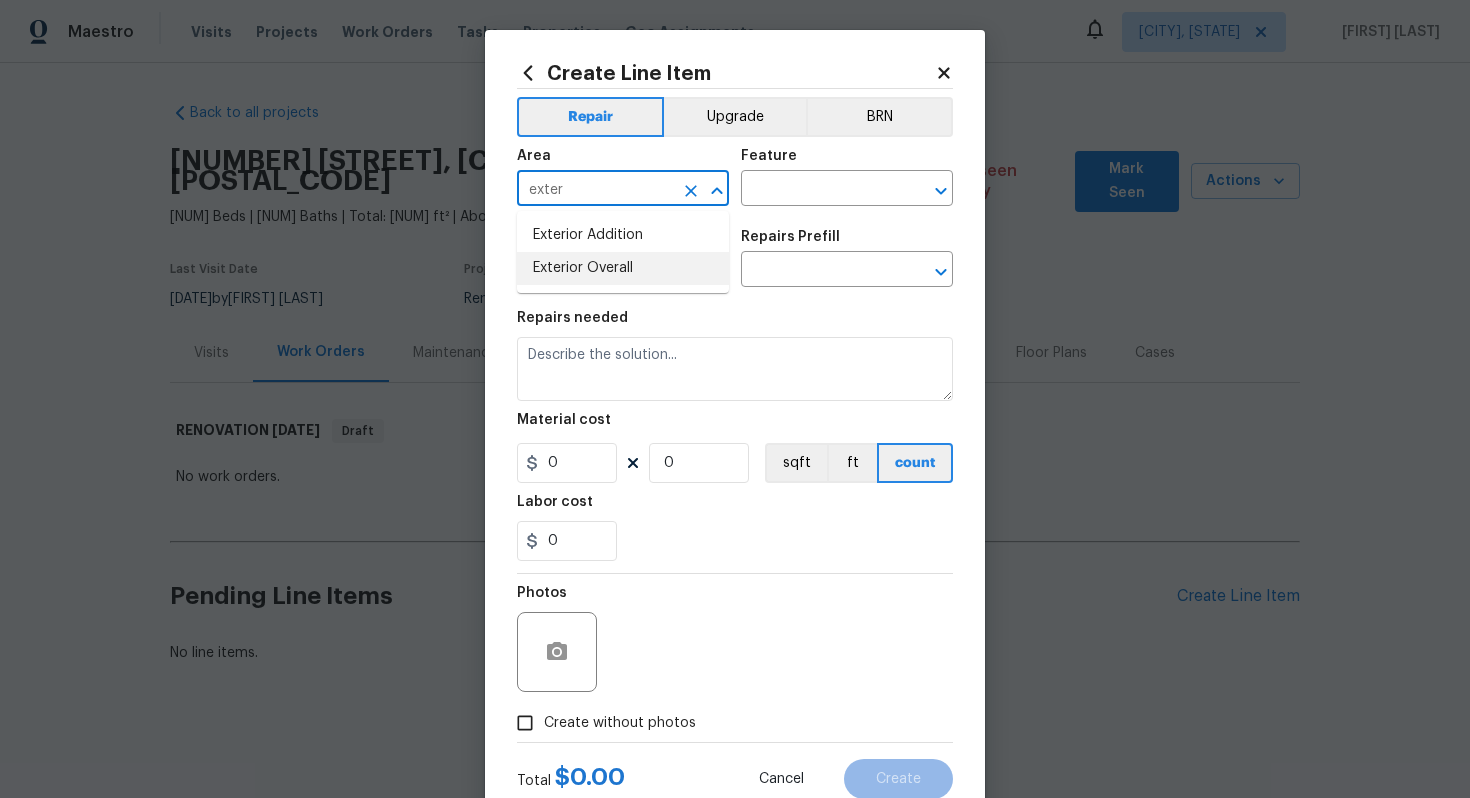 click on "Exterior Overall" at bounding box center (623, 268) 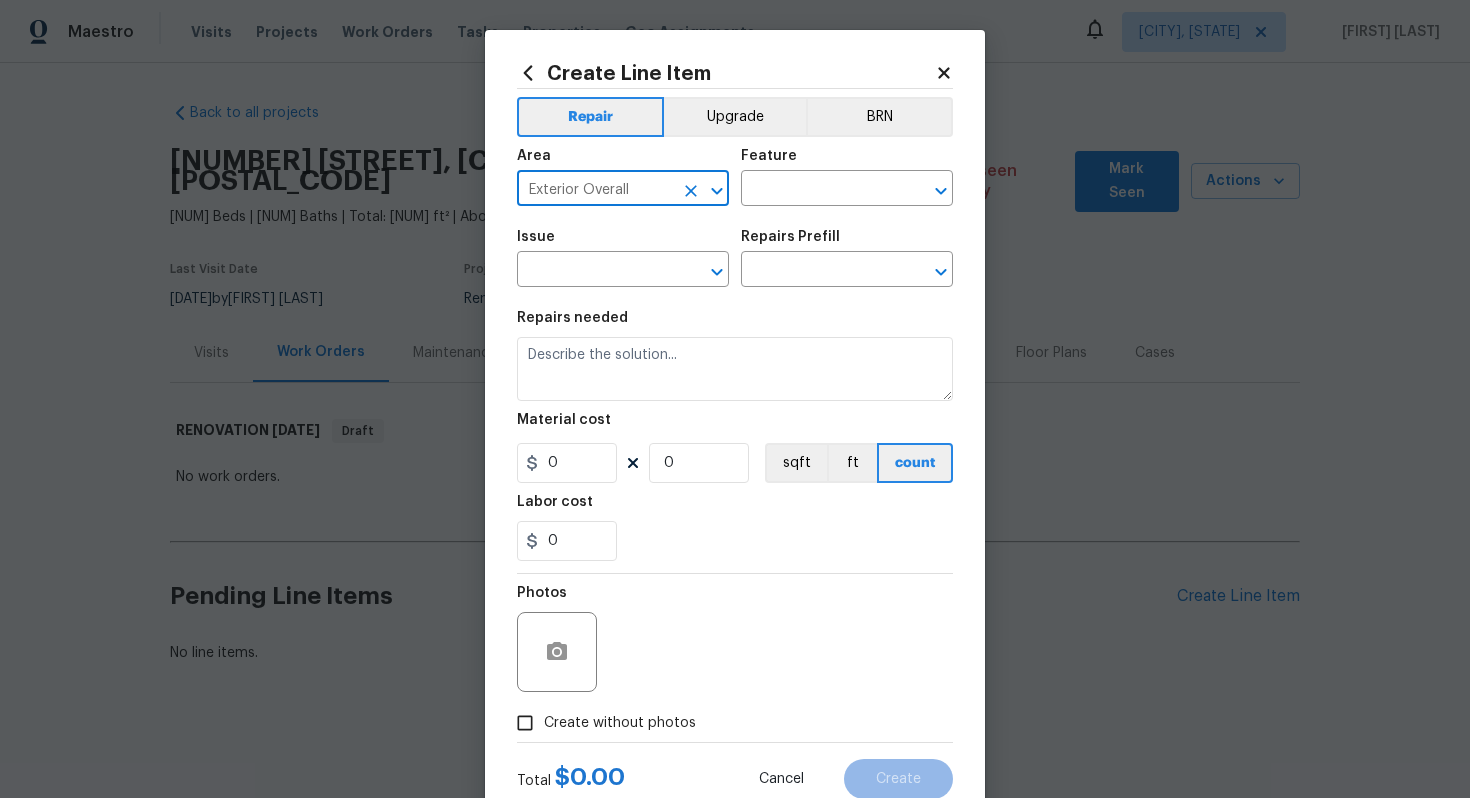 type on "Exterior Overall" 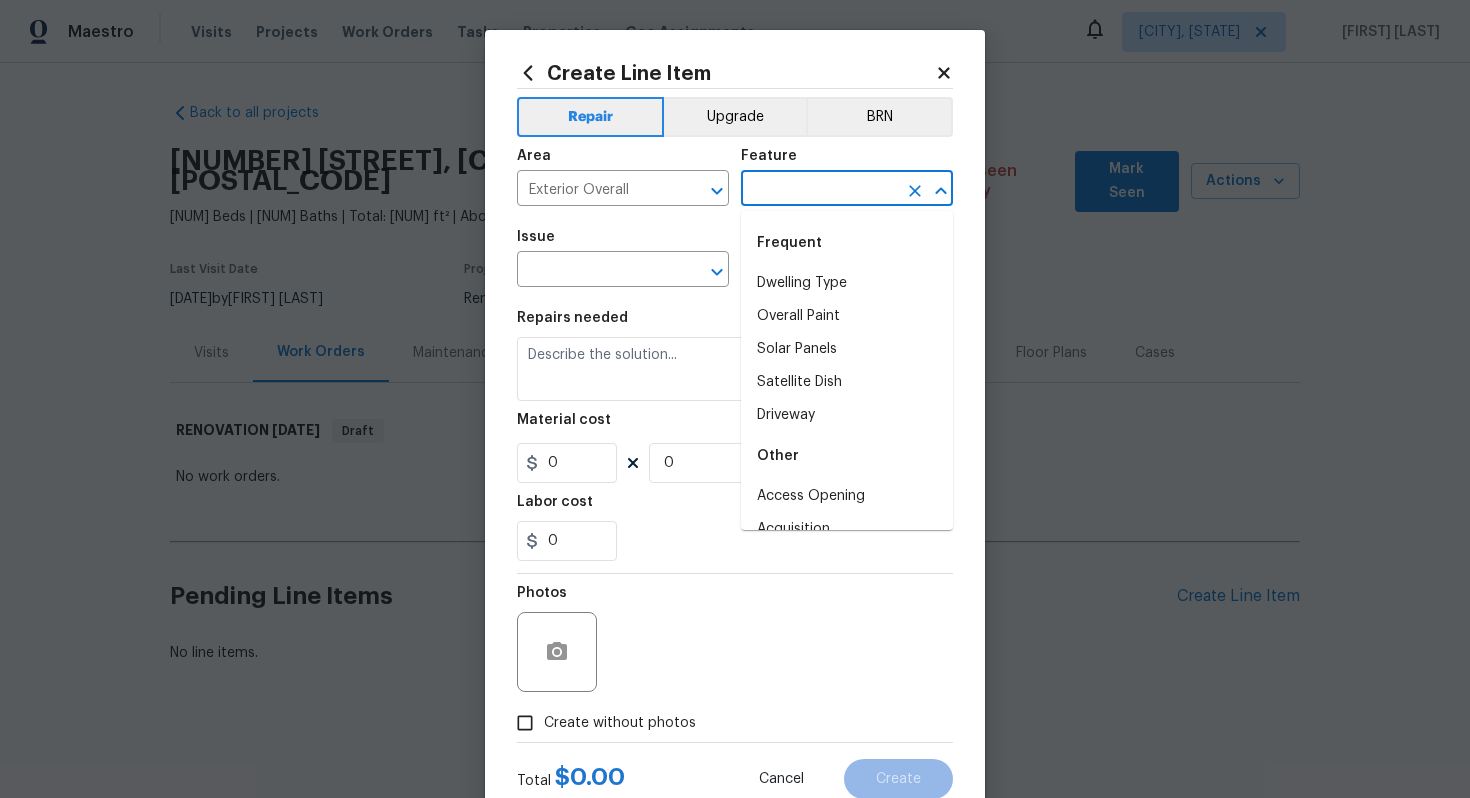 click at bounding box center (819, 190) 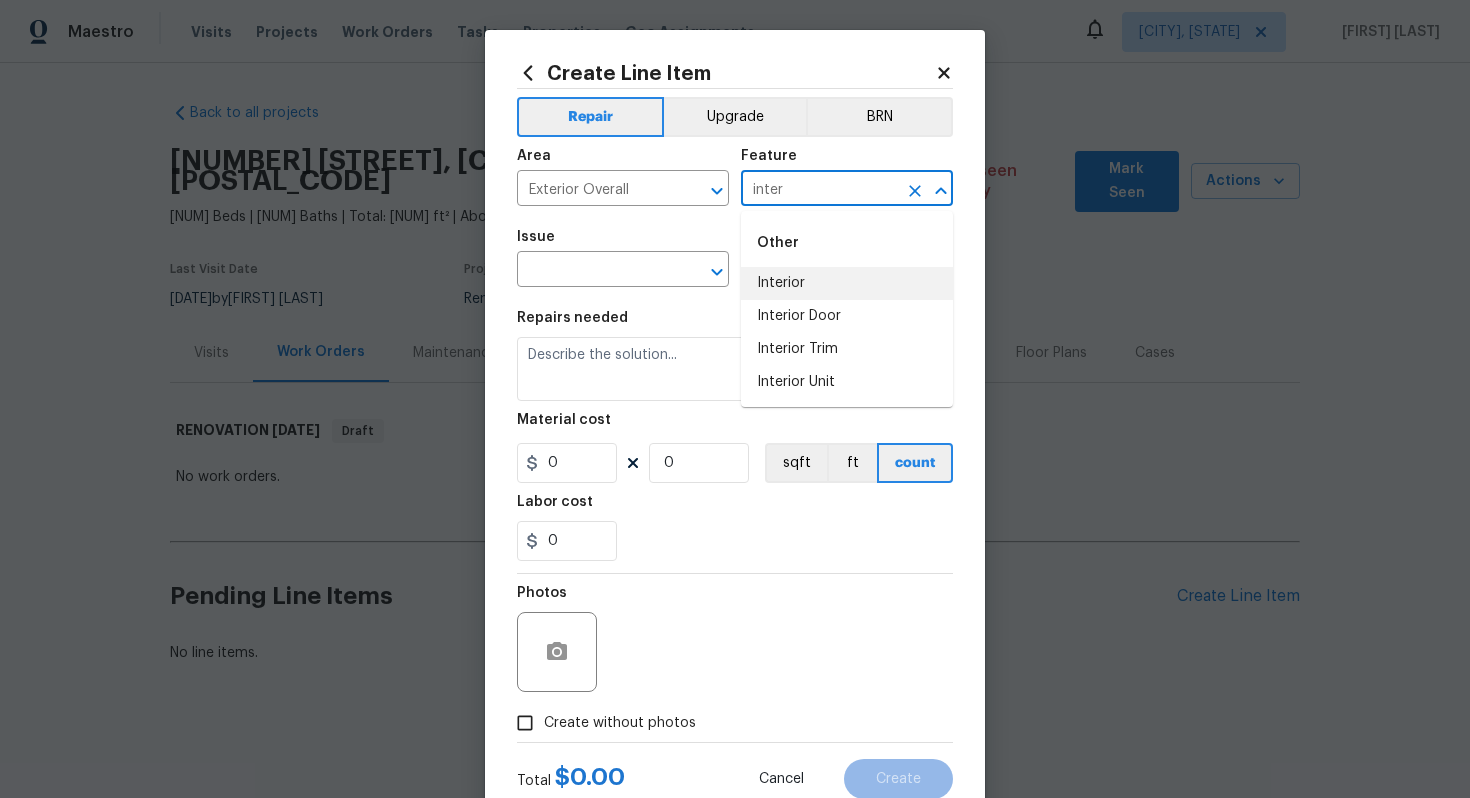 click on "Interior" at bounding box center [847, 283] 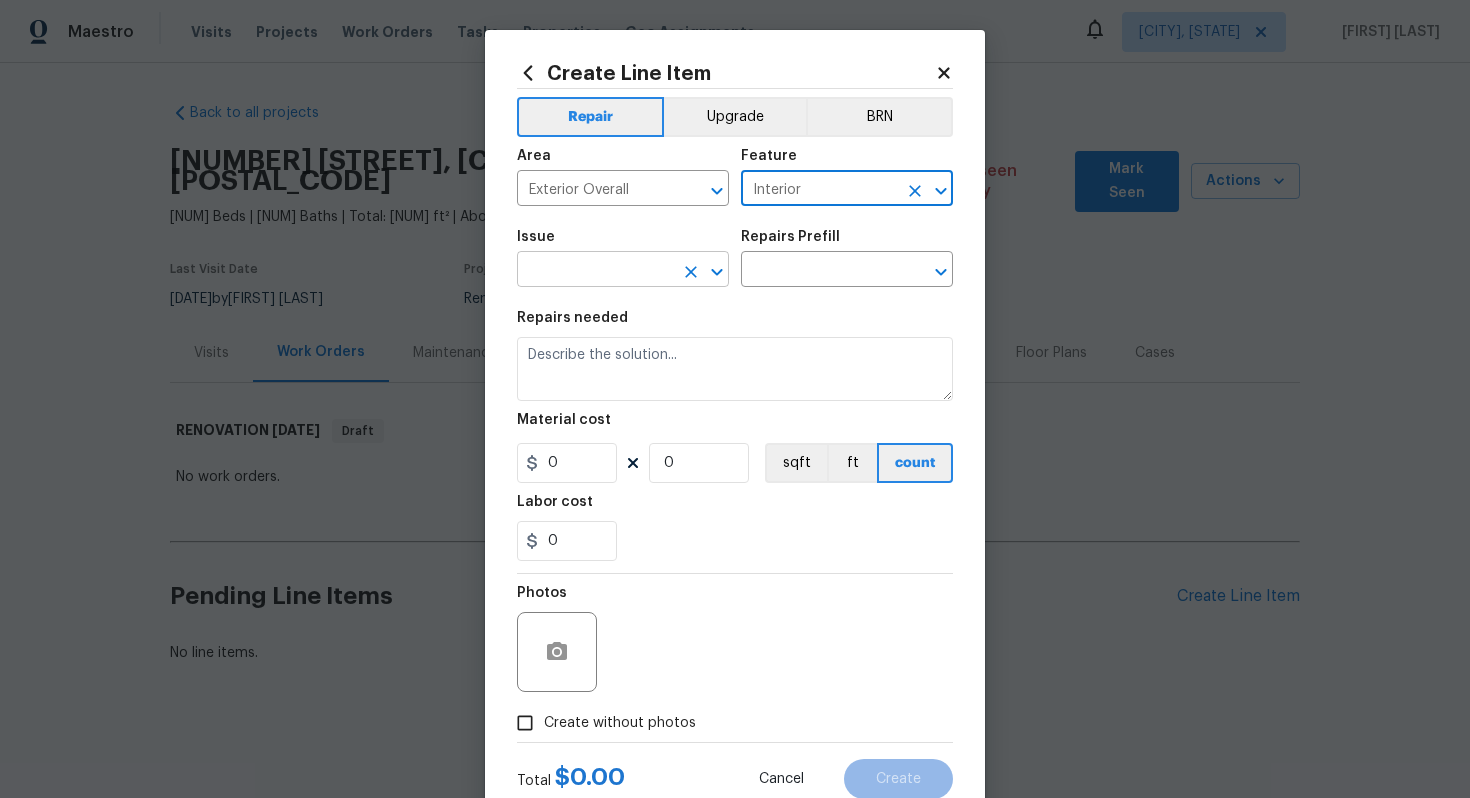 type on "Interior" 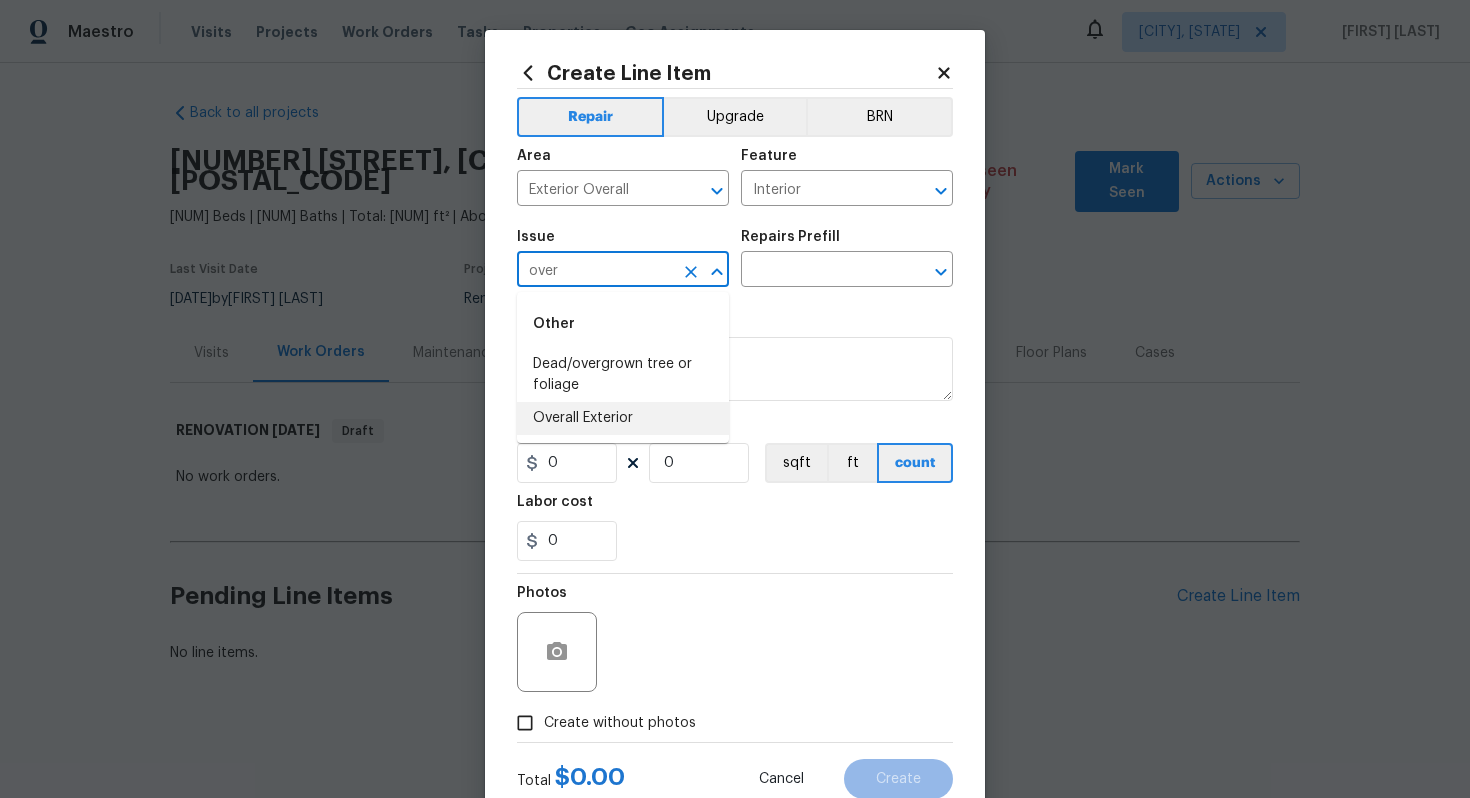 click on "Overall Exterior" at bounding box center [623, 418] 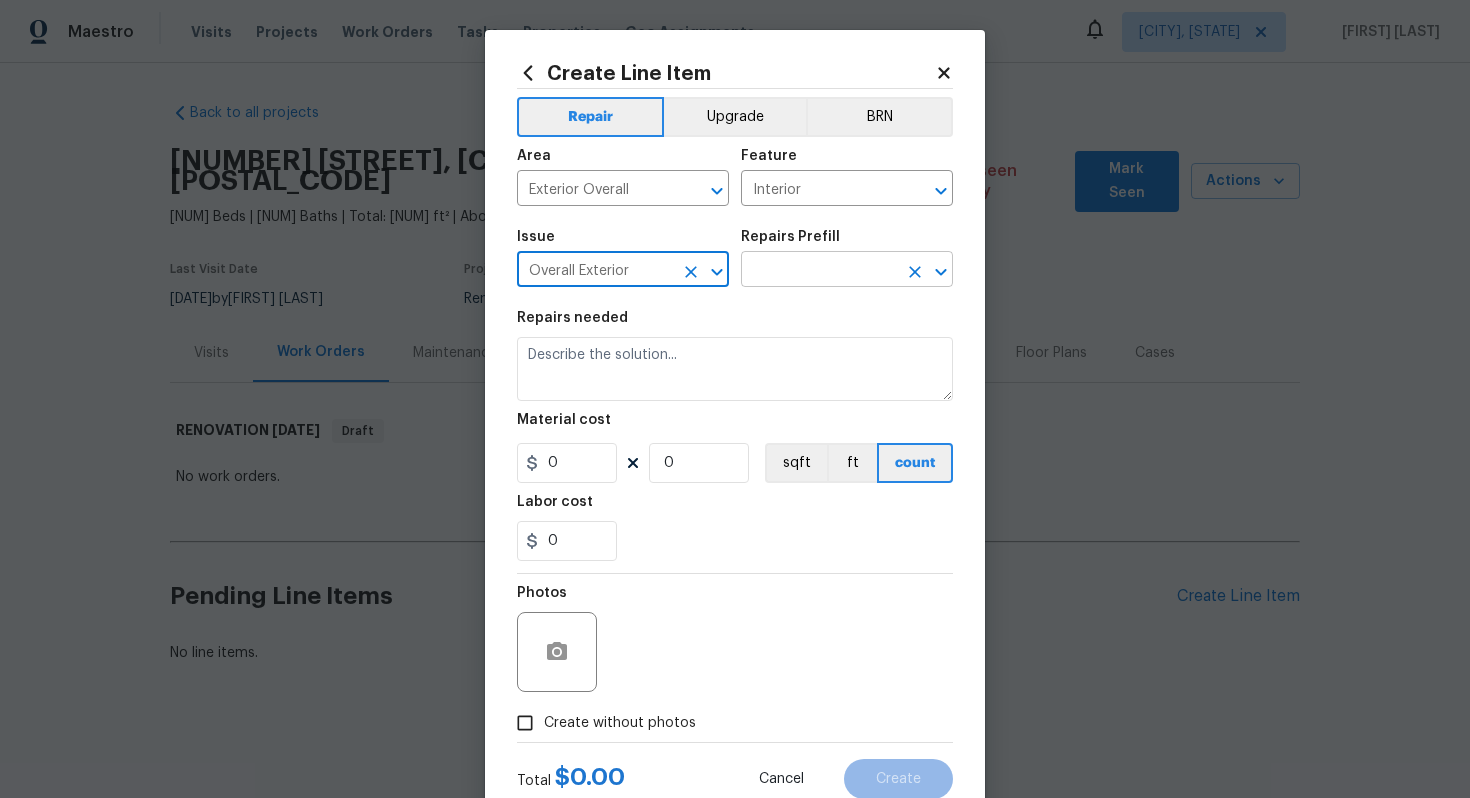 type on "Overall Exterior" 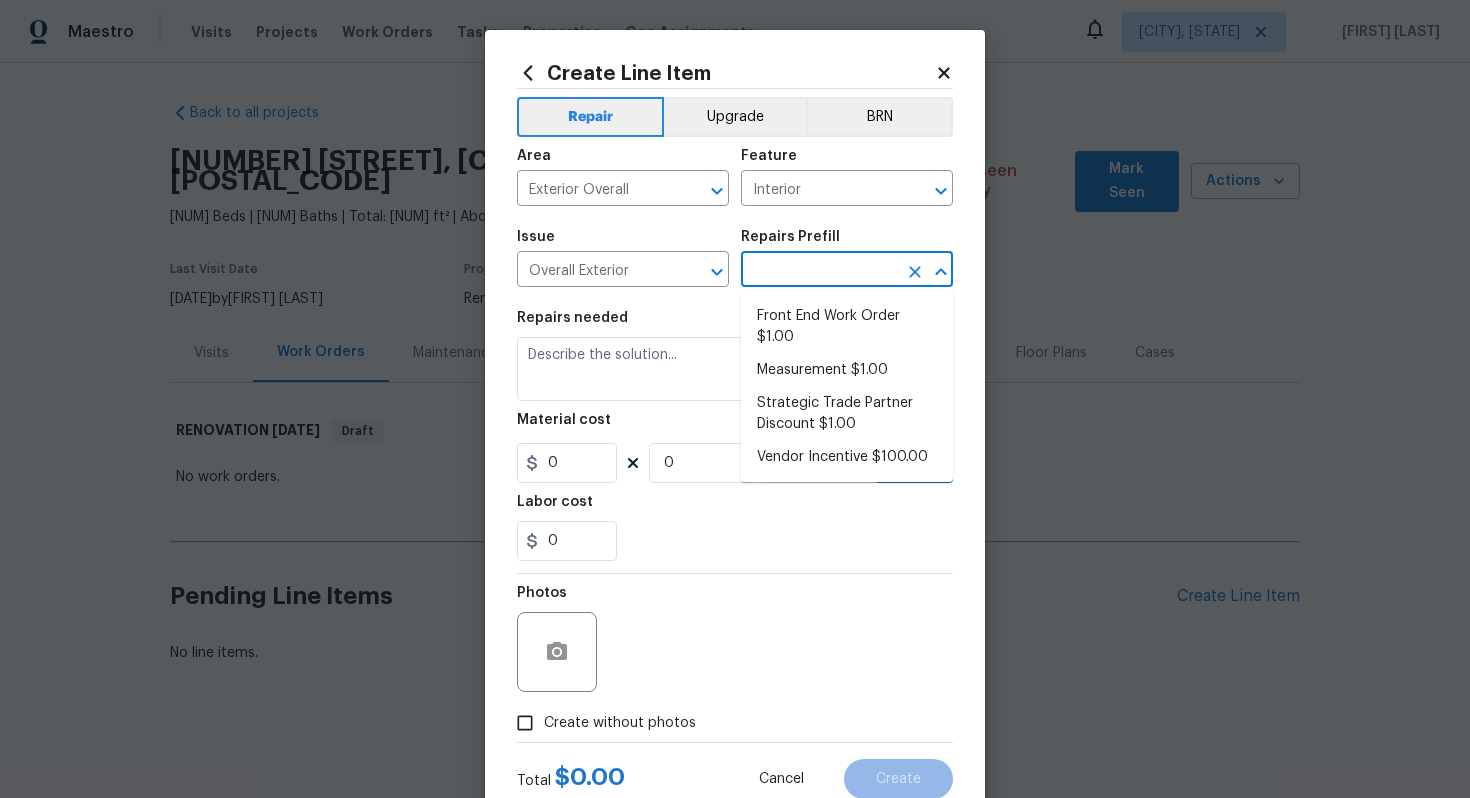 click at bounding box center (819, 271) 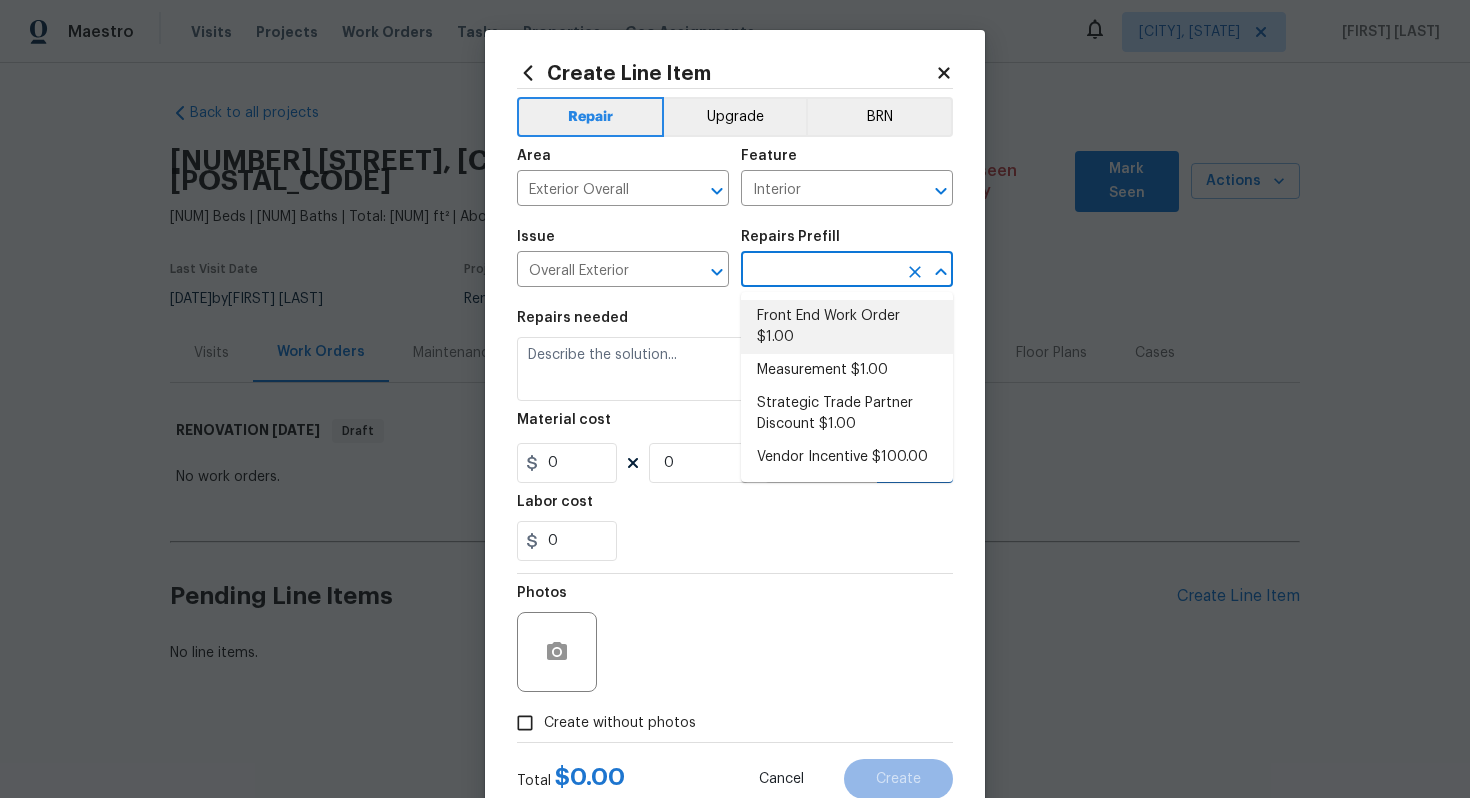 click on "Front End Work Order $1.00" at bounding box center [847, 327] 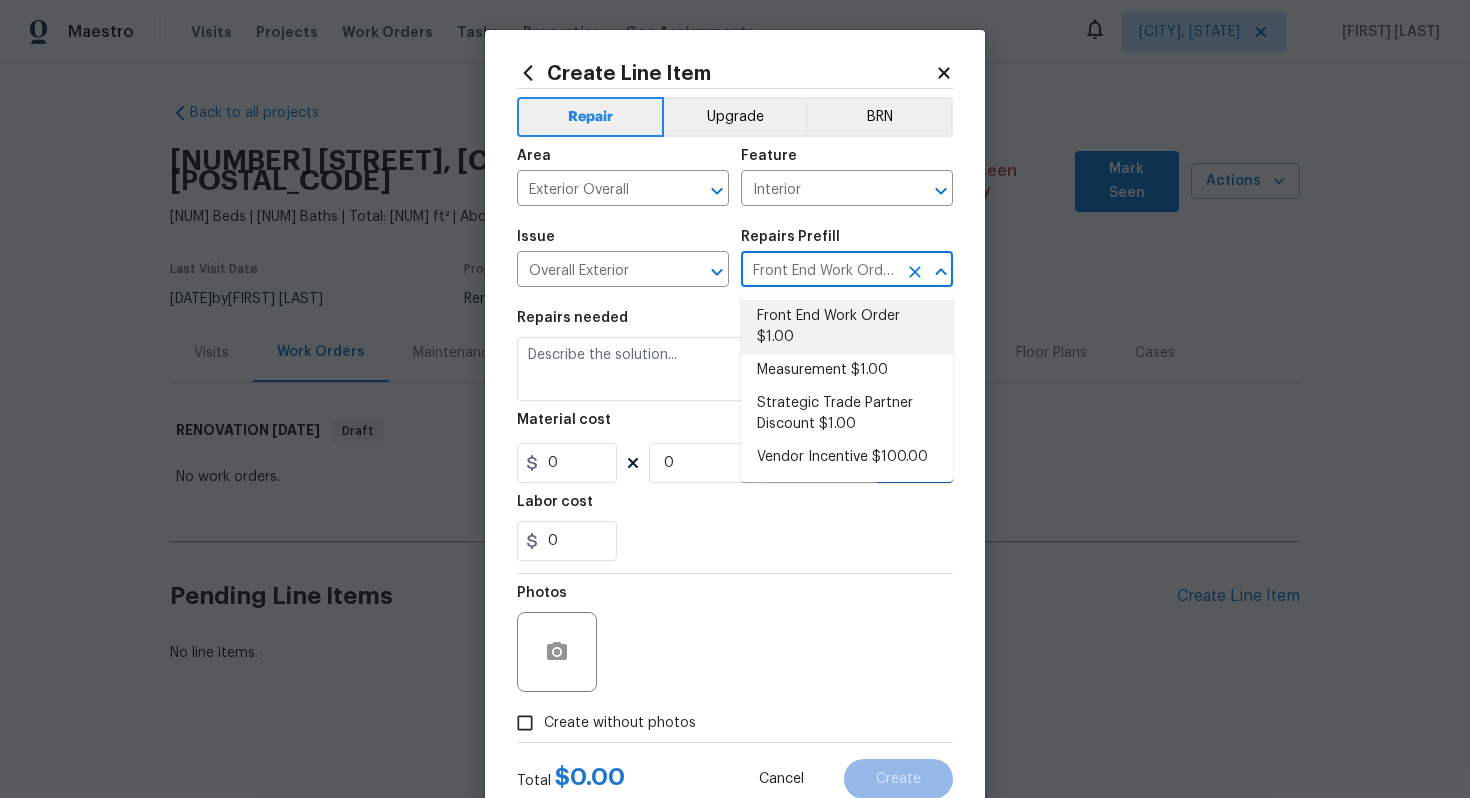 type on "Placeholder line item for the creation of front end work orders." 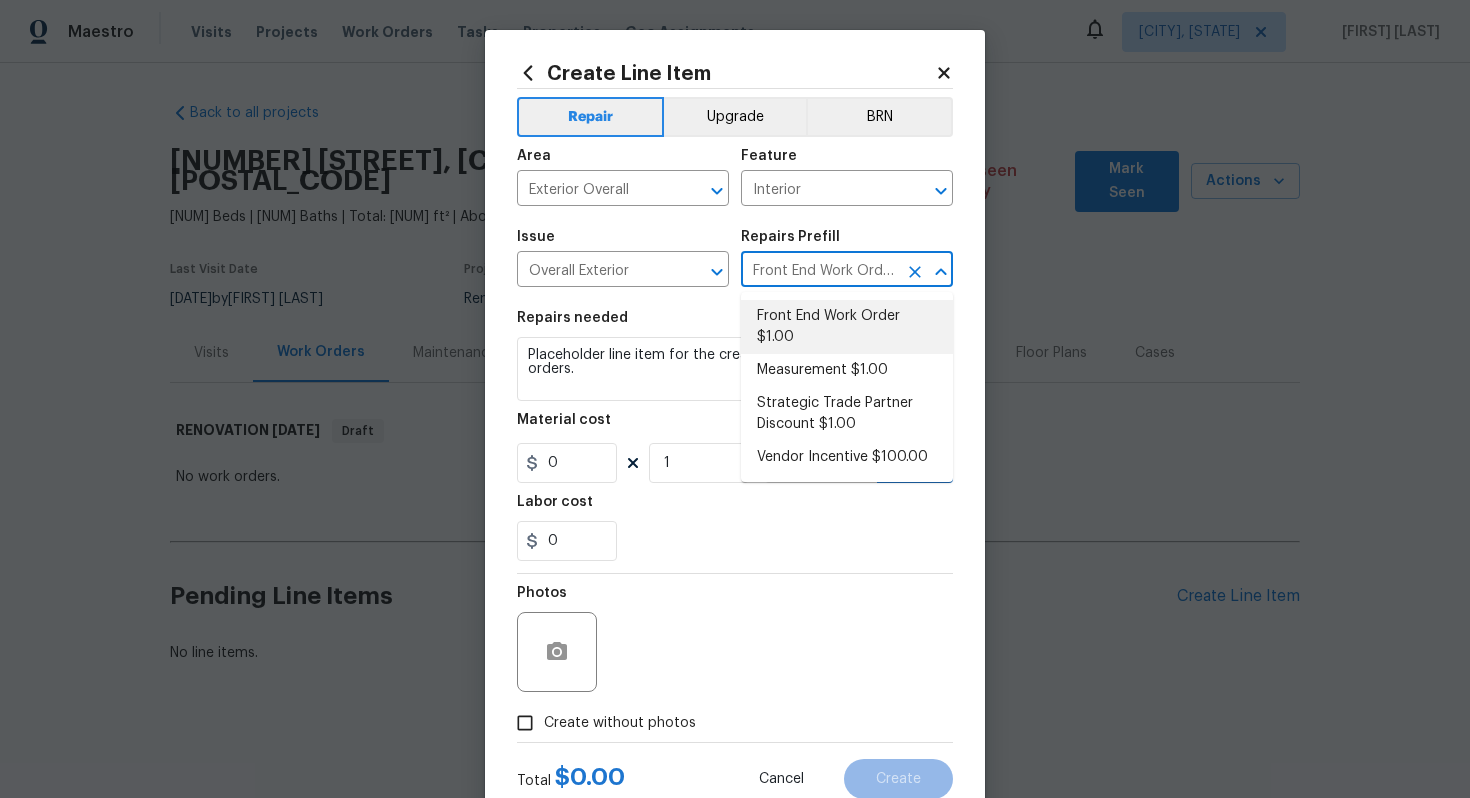 type on "1" 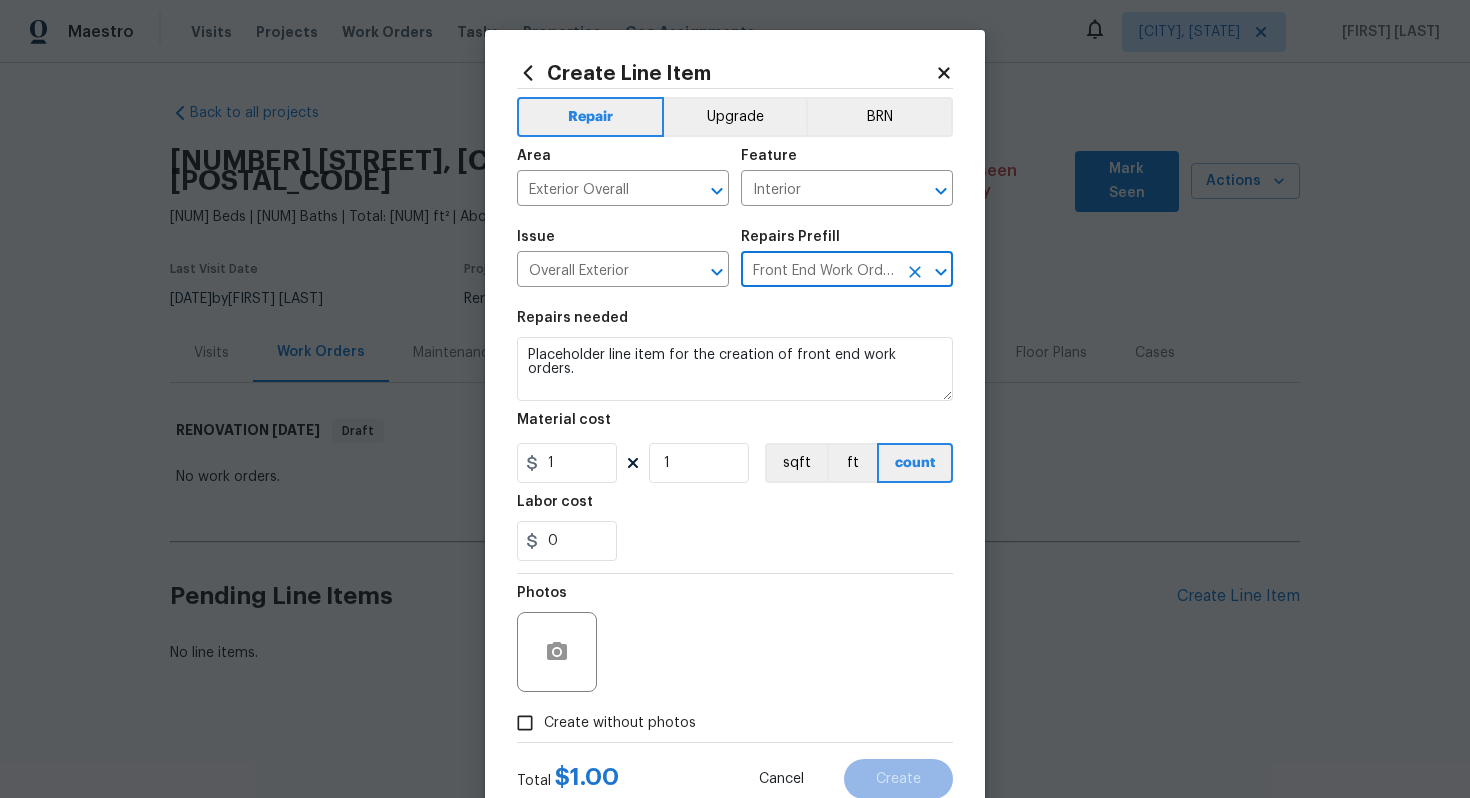 click on "Create without photos" at bounding box center (620, 723) 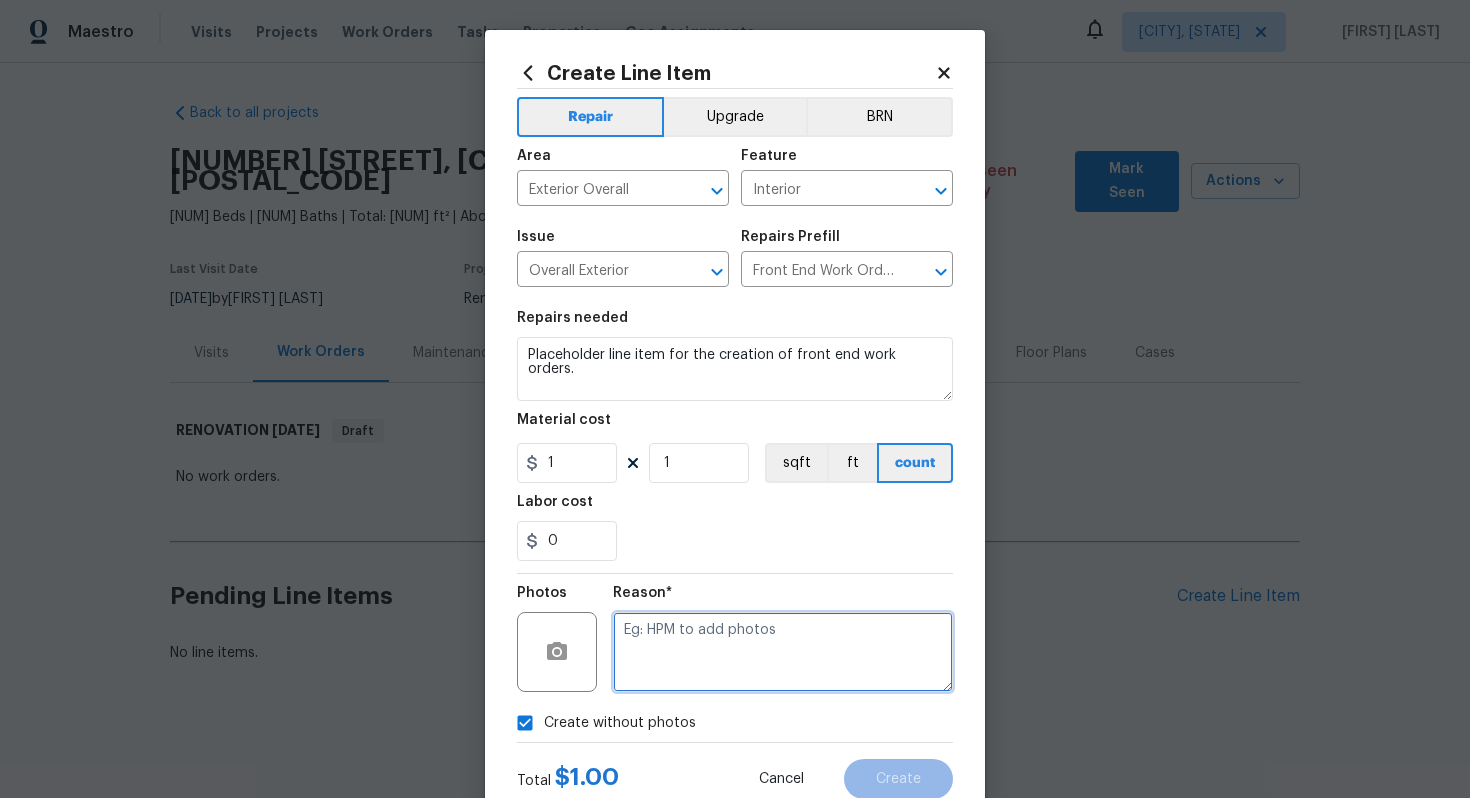click at bounding box center (783, 652) 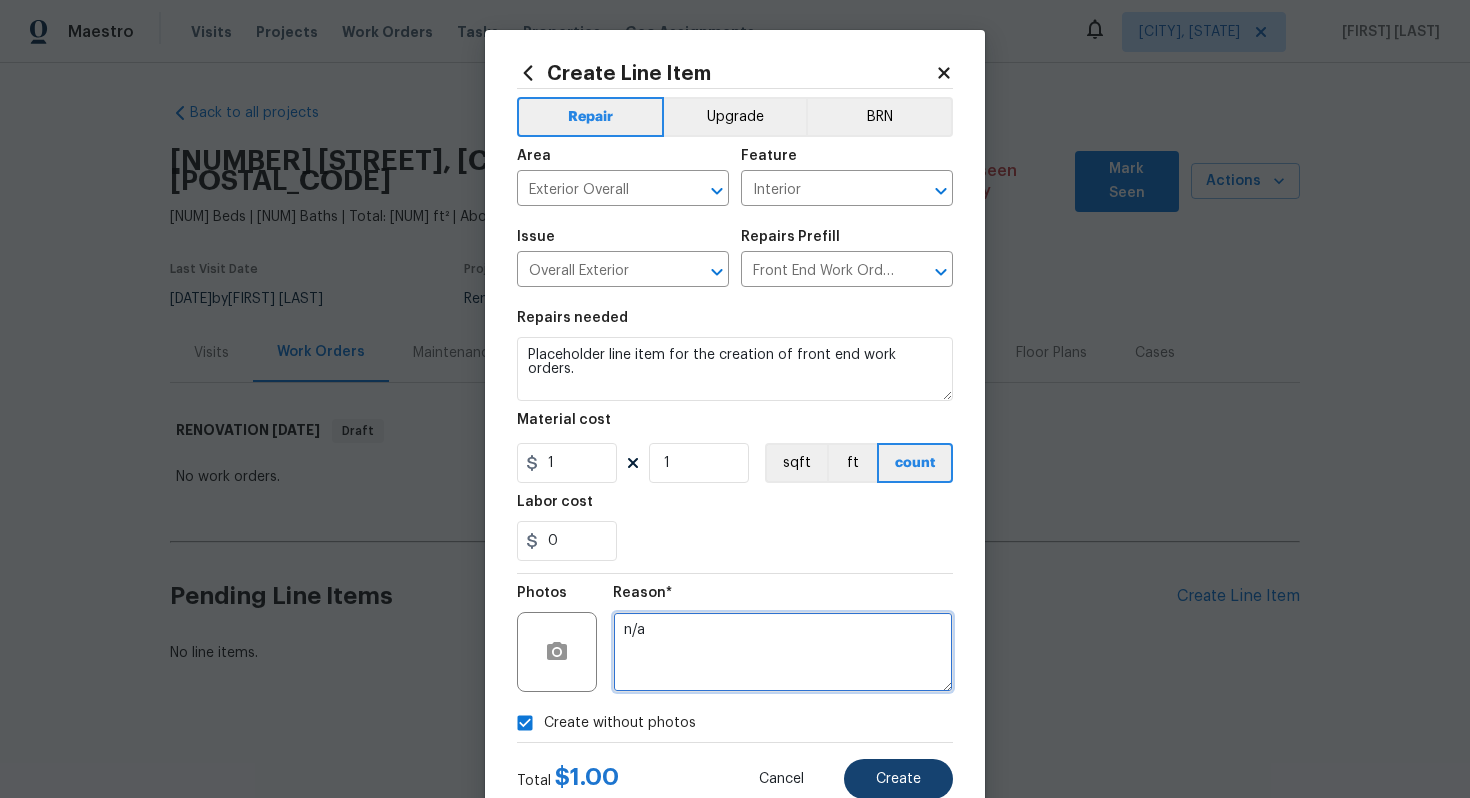type on "n/a" 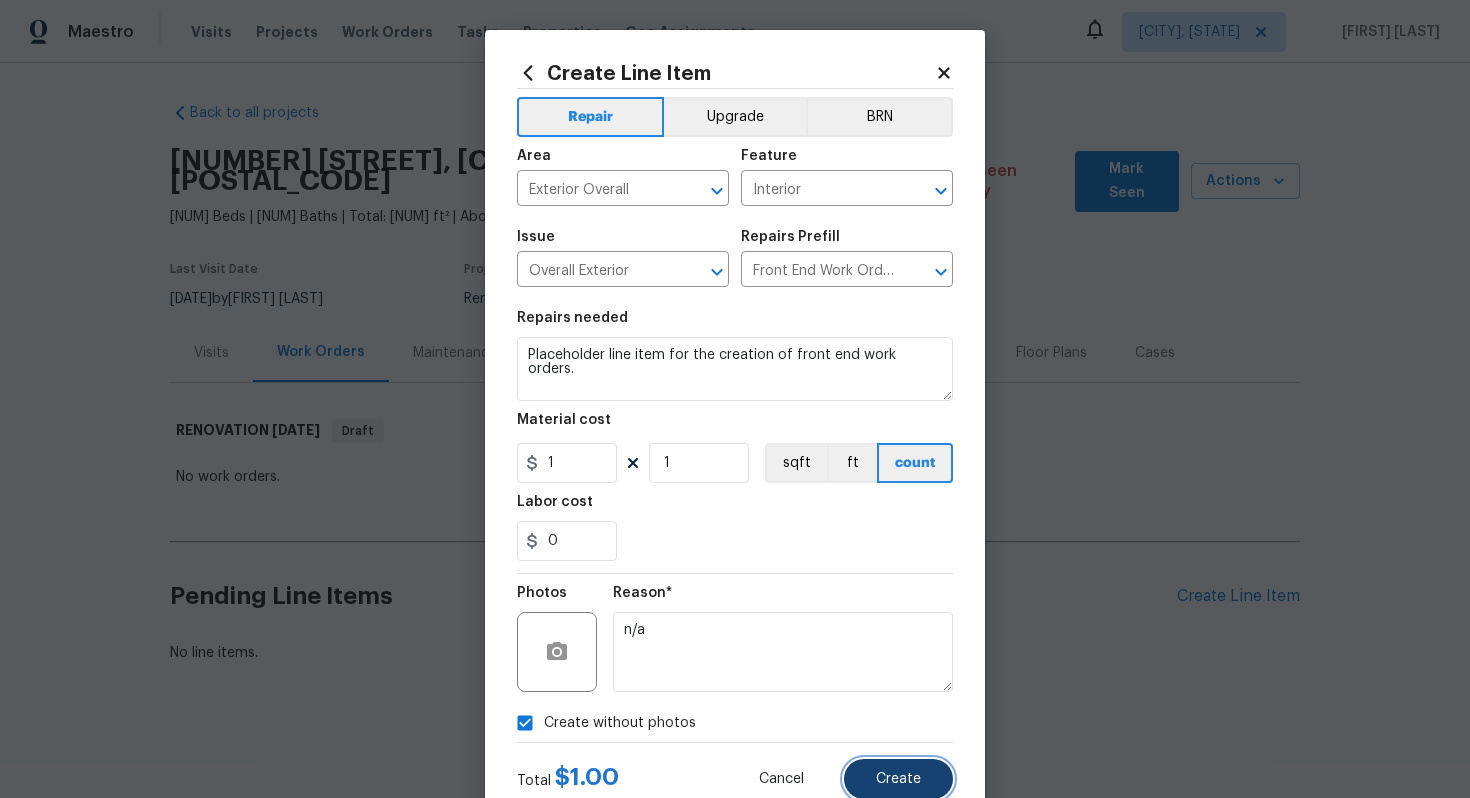 click on "Create" at bounding box center (898, 779) 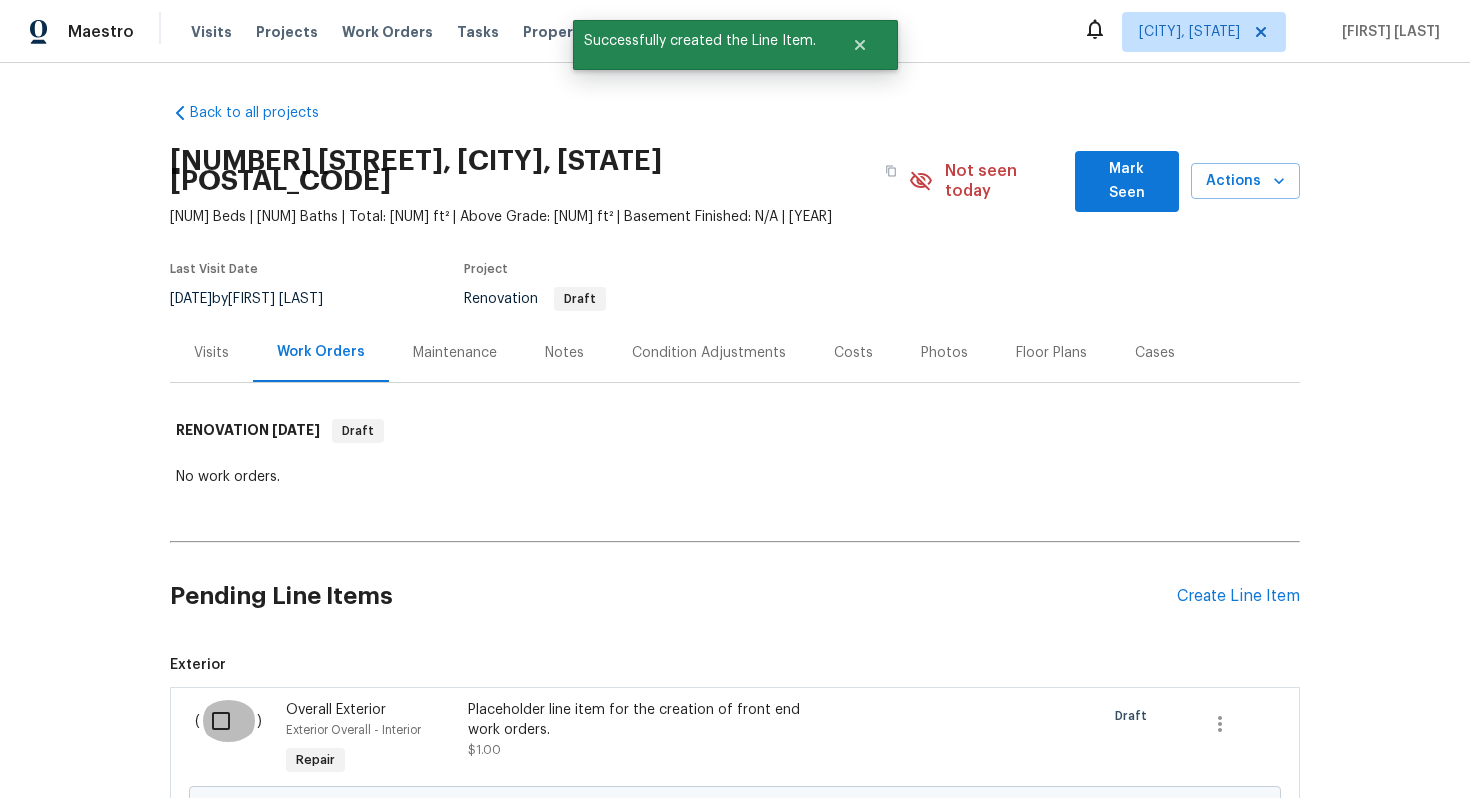 click at bounding box center (228, 721) 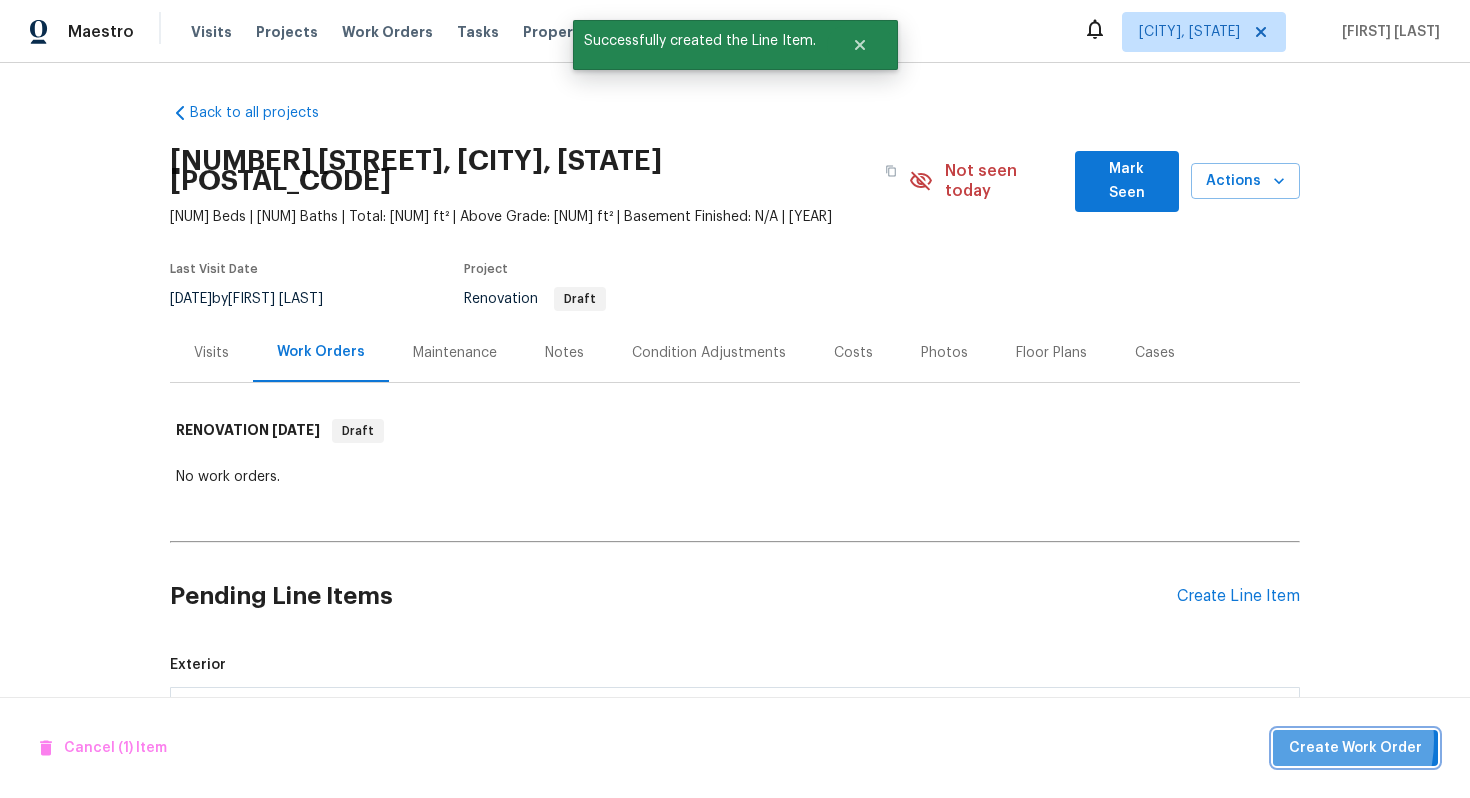 click on "Create Work Order" at bounding box center [1355, 748] 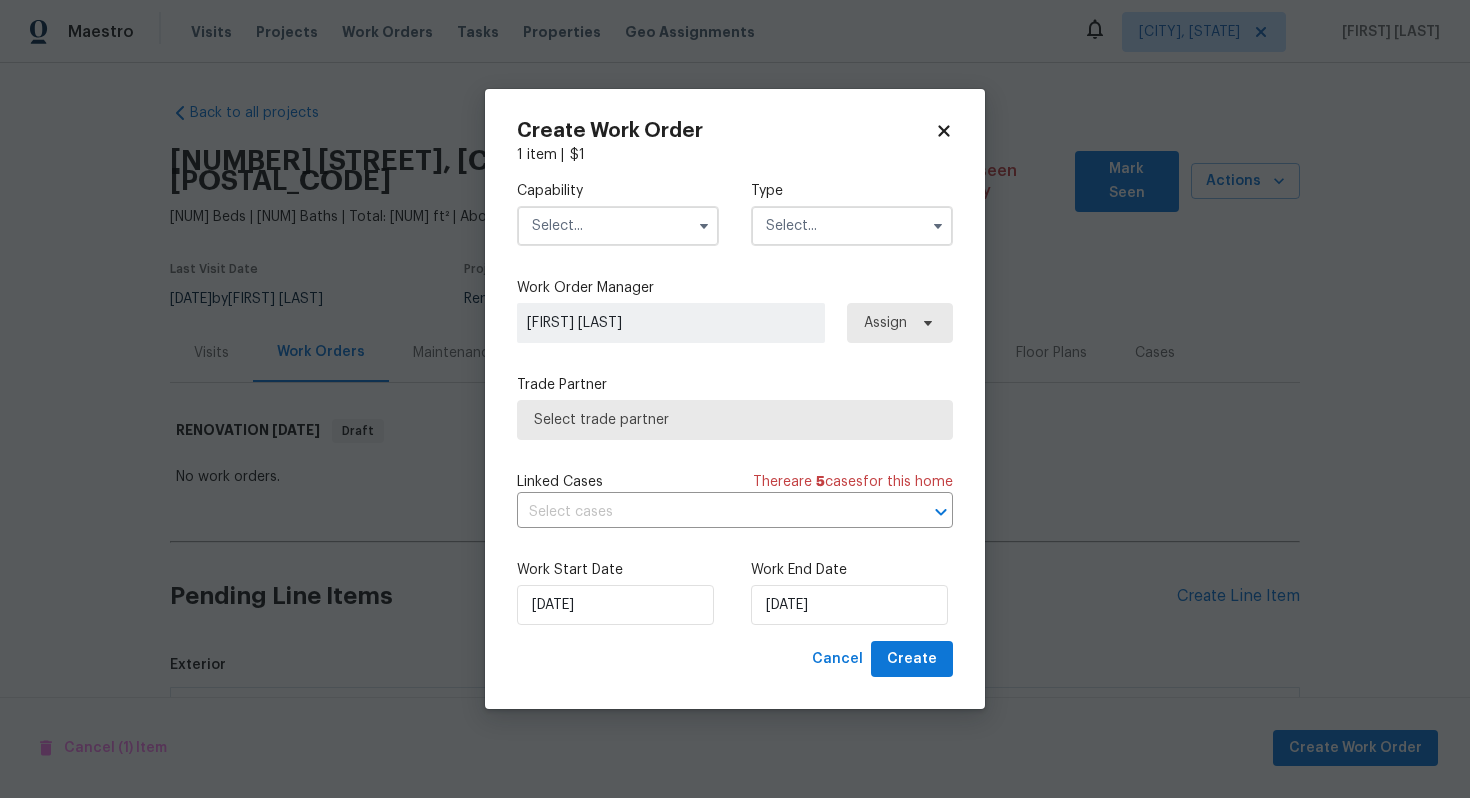 click at bounding box center [618, 226] 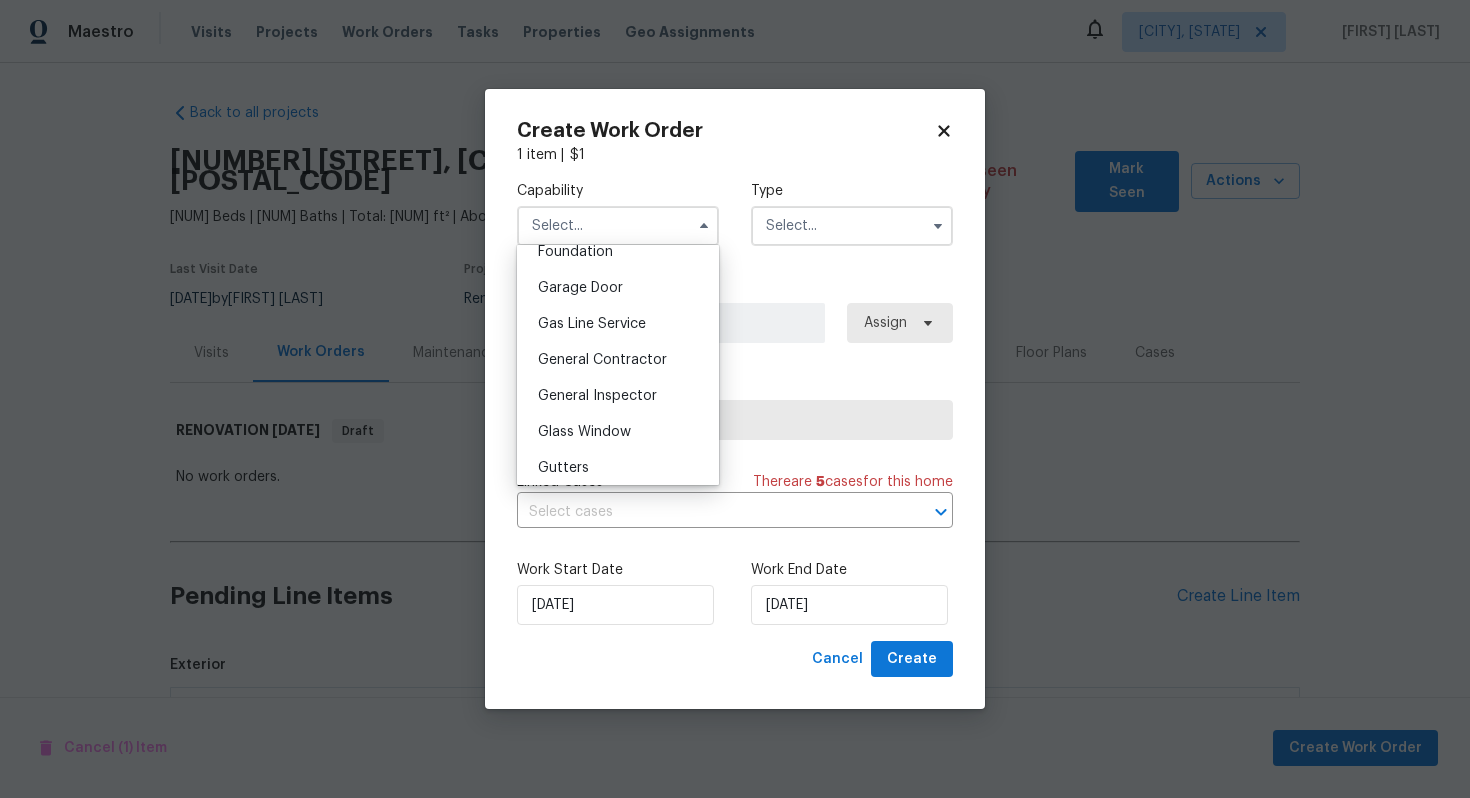 scroll, scrollTop: 859, scrollLeft: 0, axis: vertical 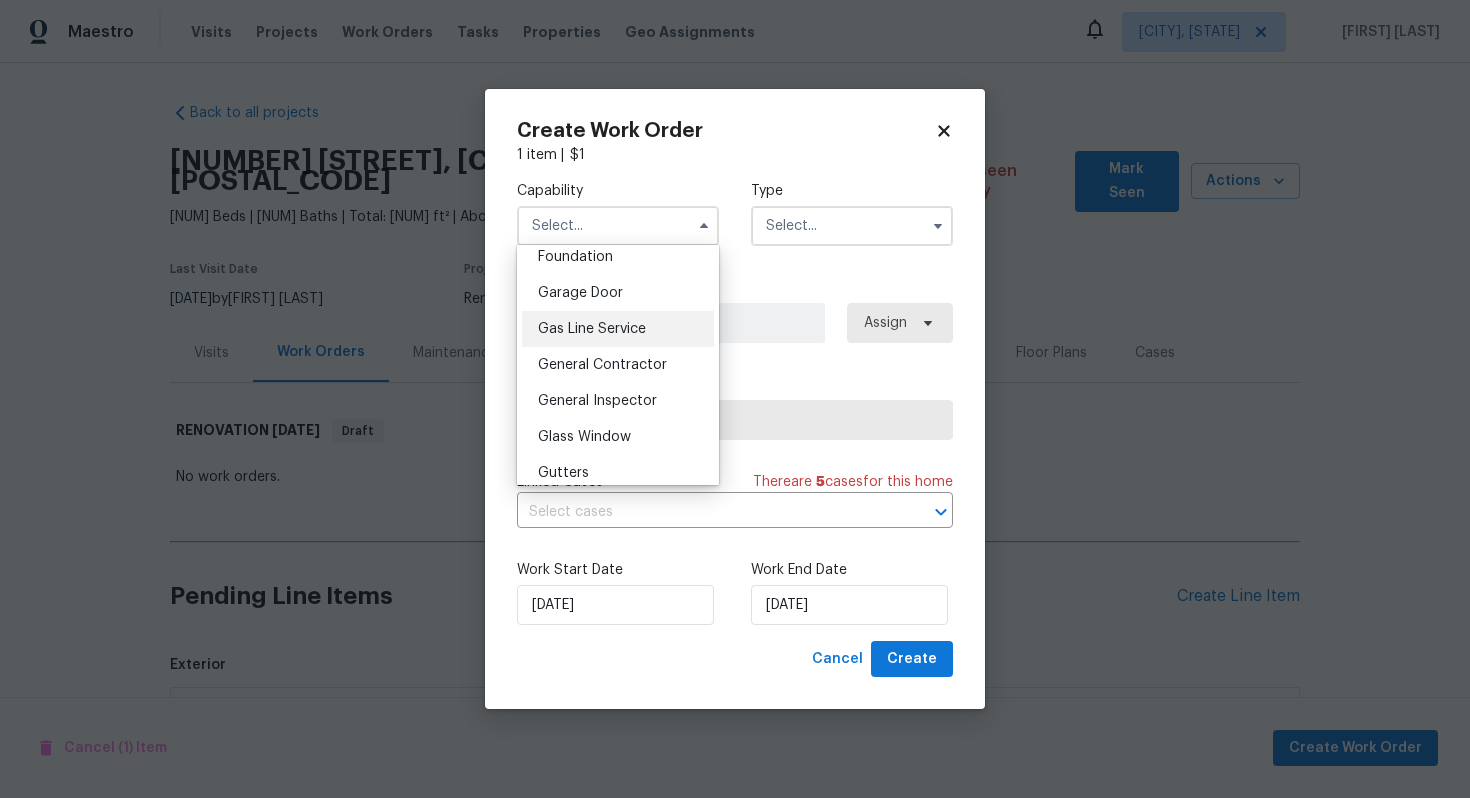 click on "Gas Line Service" at bounding box center [618, 329] 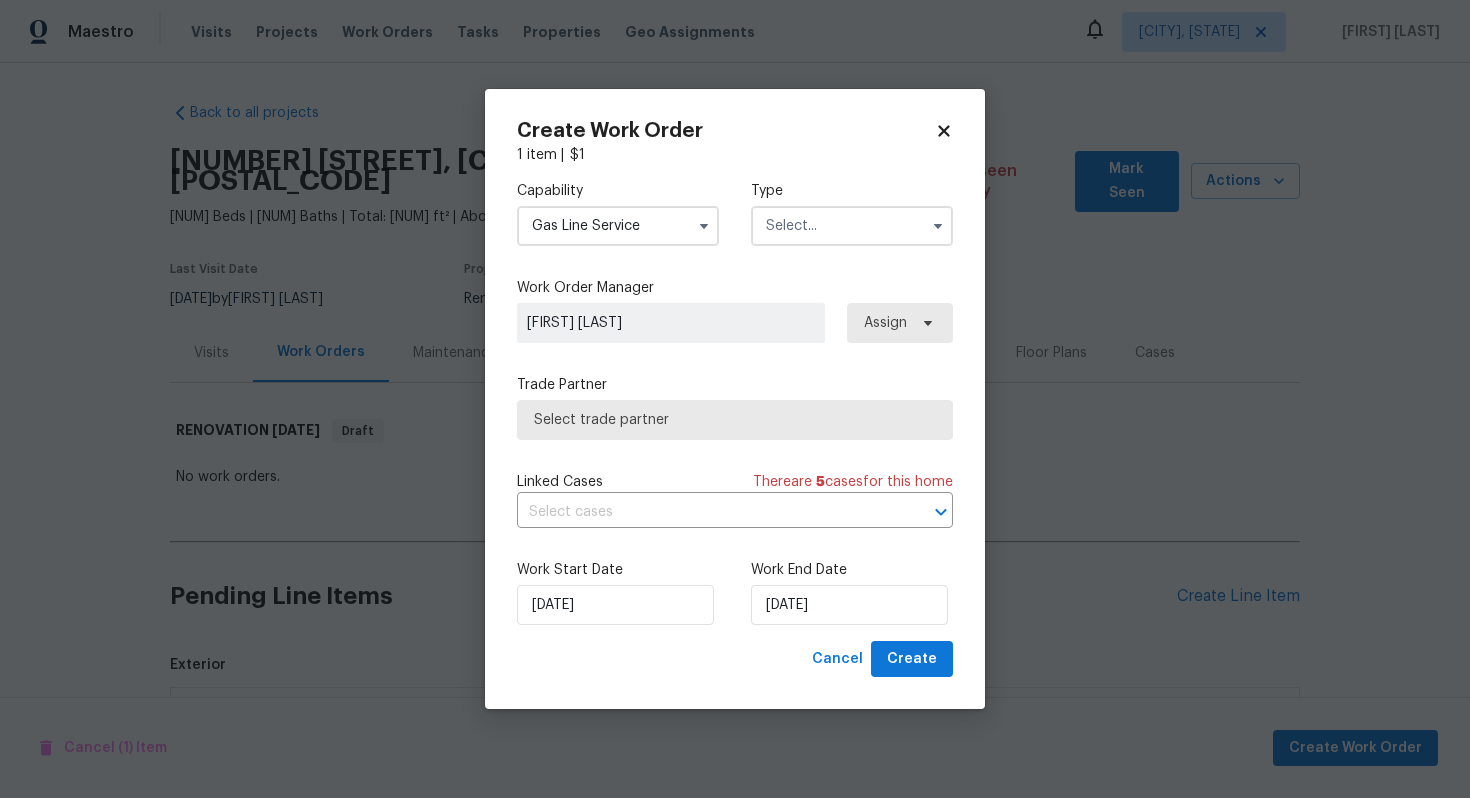 click on "Gas Line Service" at bounding box center (618, 226) 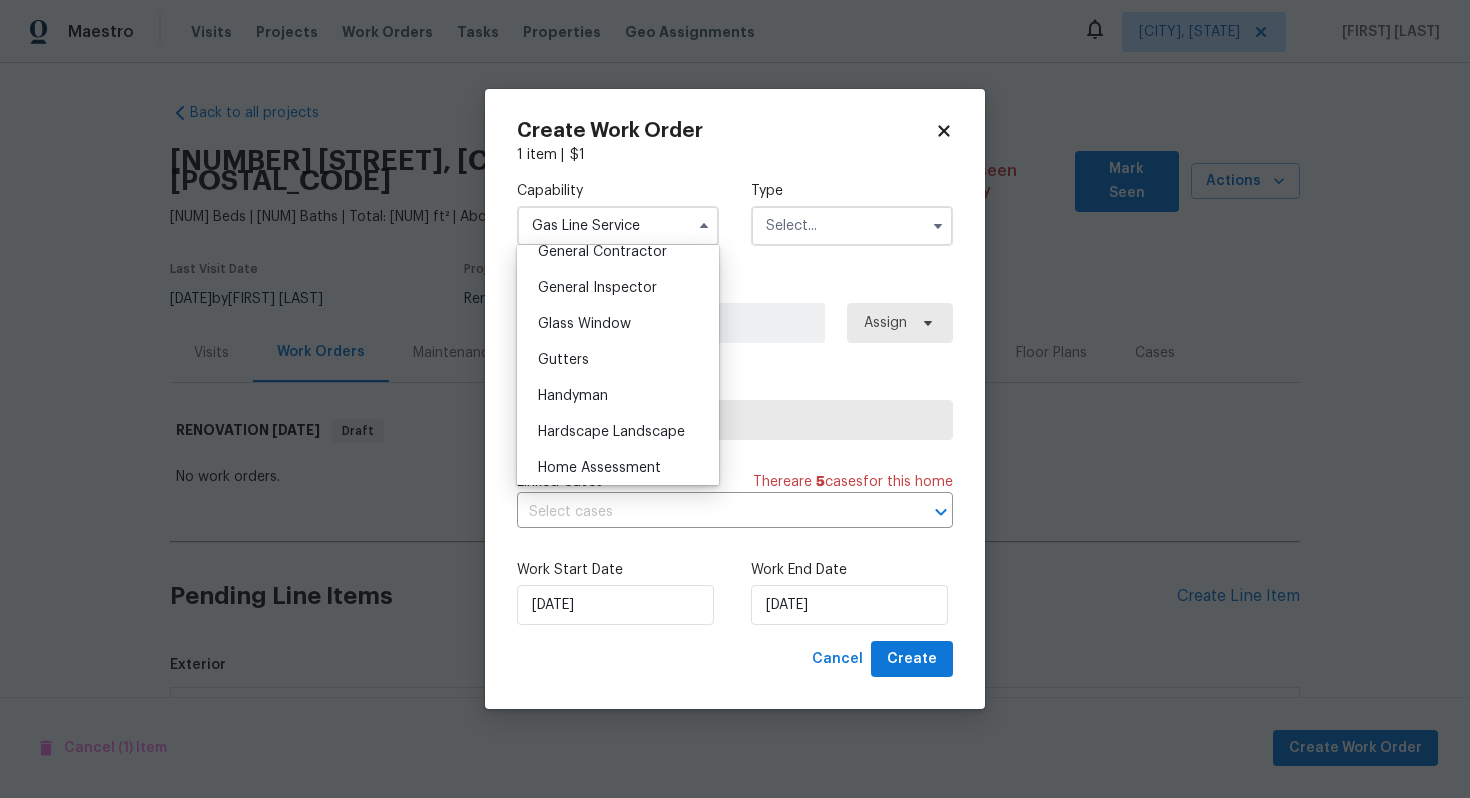 scroll, scrollTop: 919, scrollLeft: 0, axis: vertical 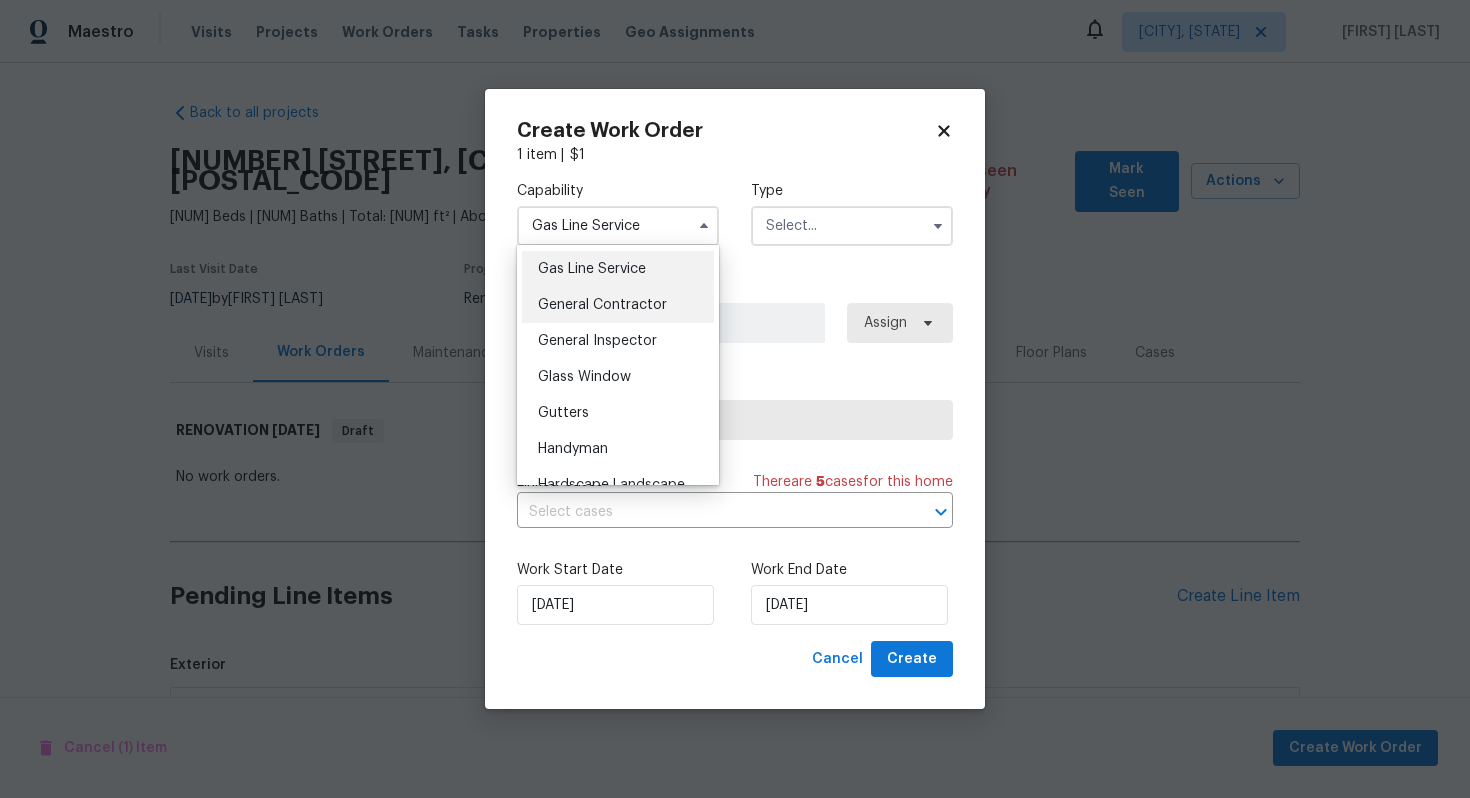 click on "General Contractor" at bounding box center [602, 305] 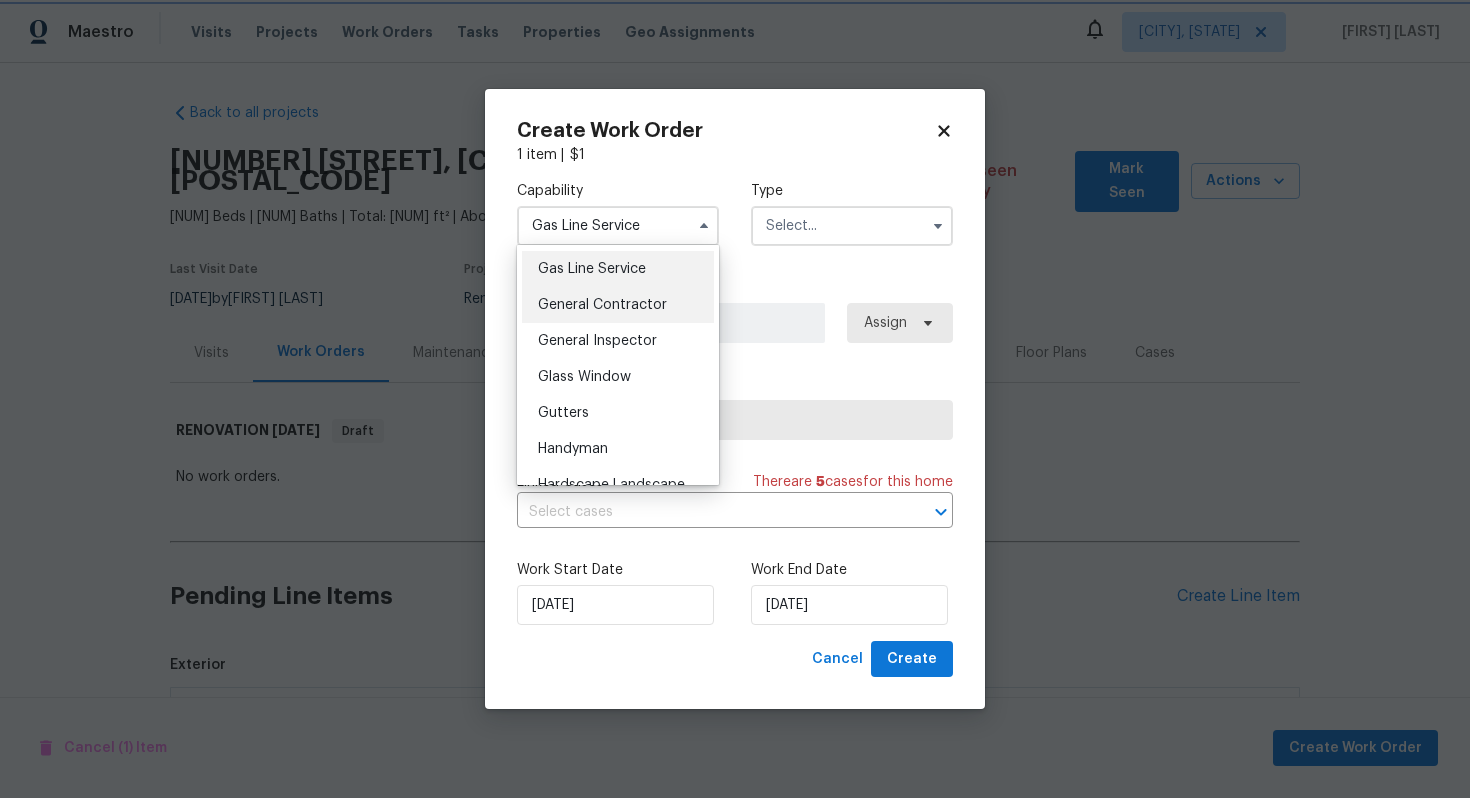 type on "General Contractor" 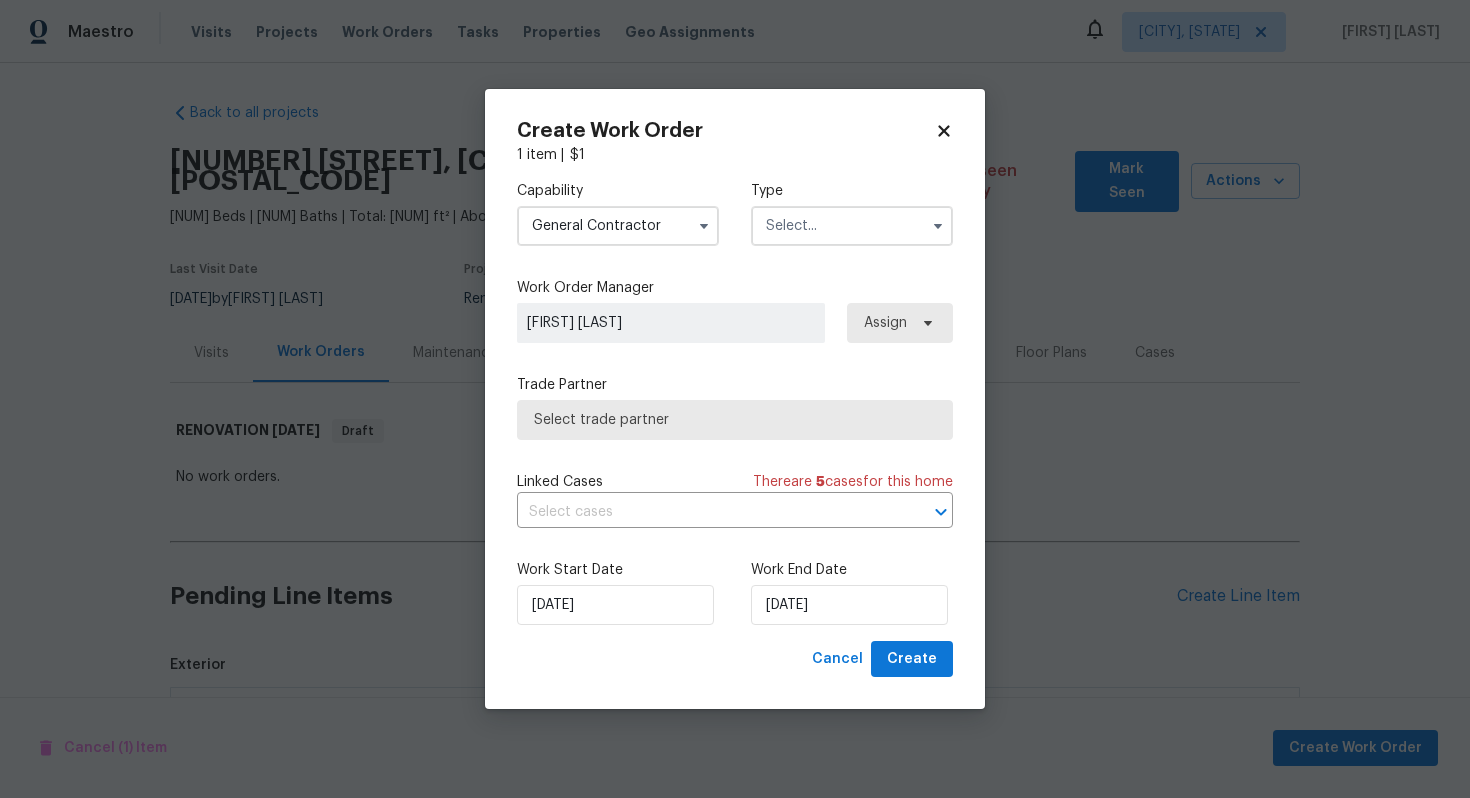 click at bounding box center [852, 226] 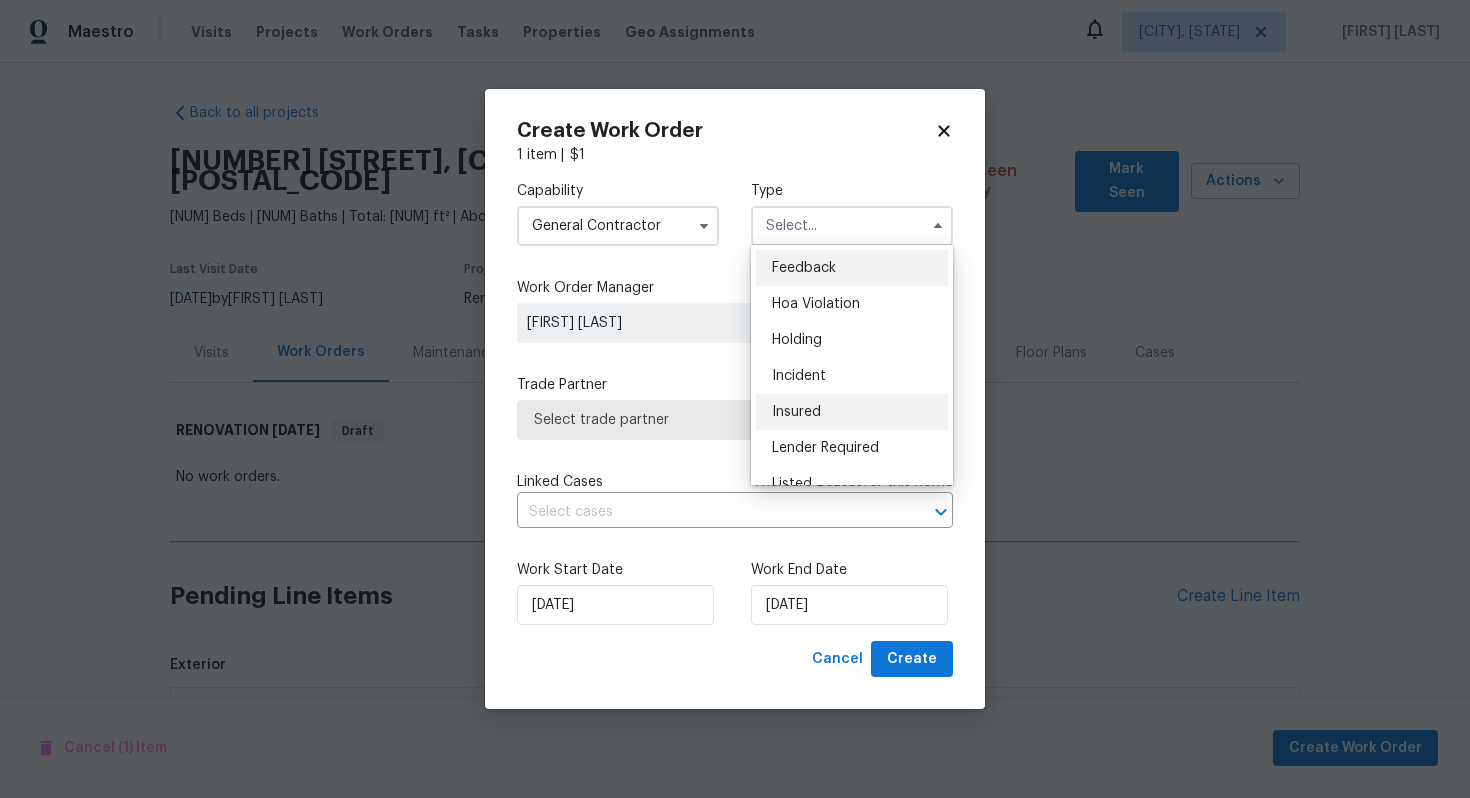 scroll, scrollTop: 454, scrollLeft: 0, axis: vertical 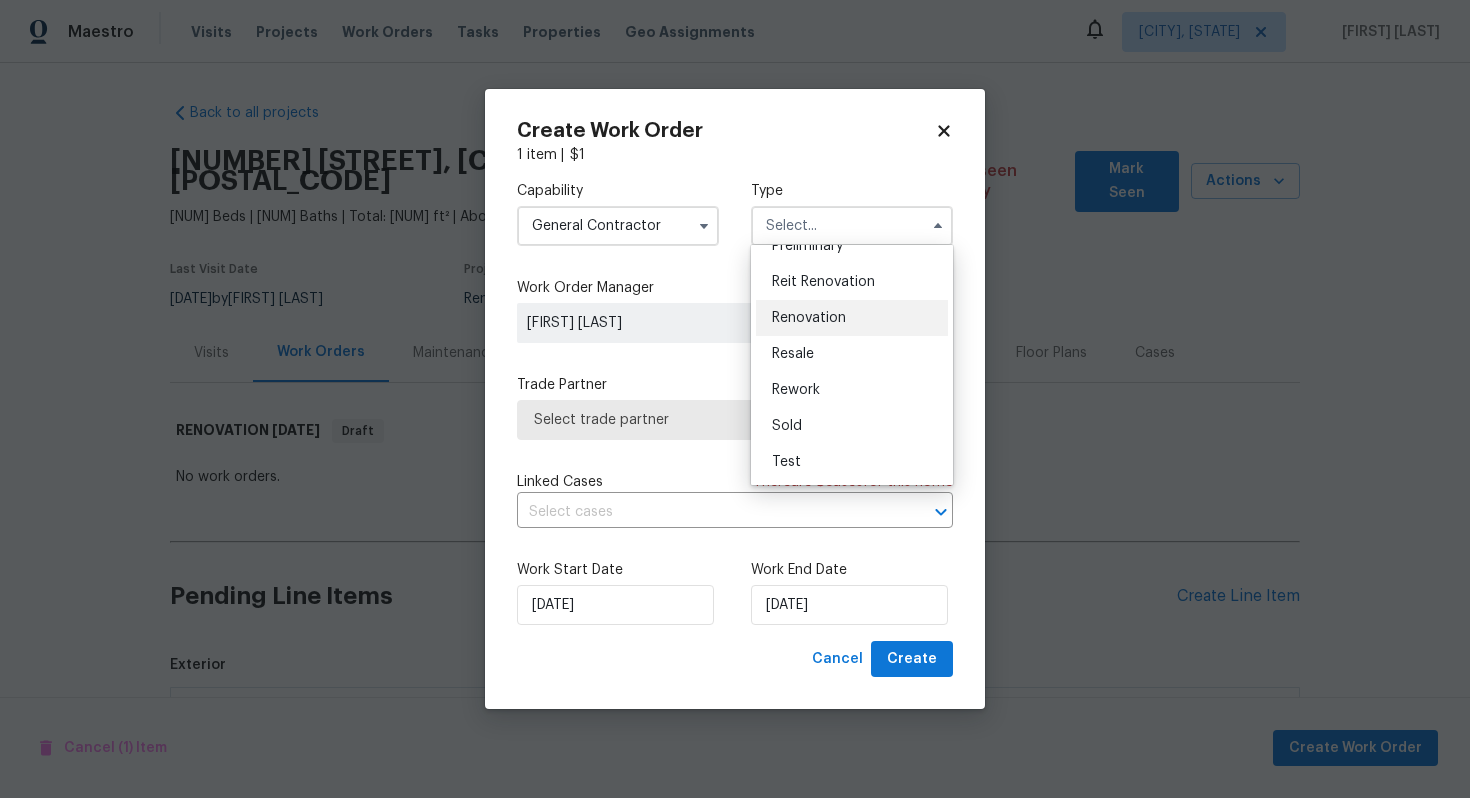 click on "Renovation" at bounding box center [809, 318] 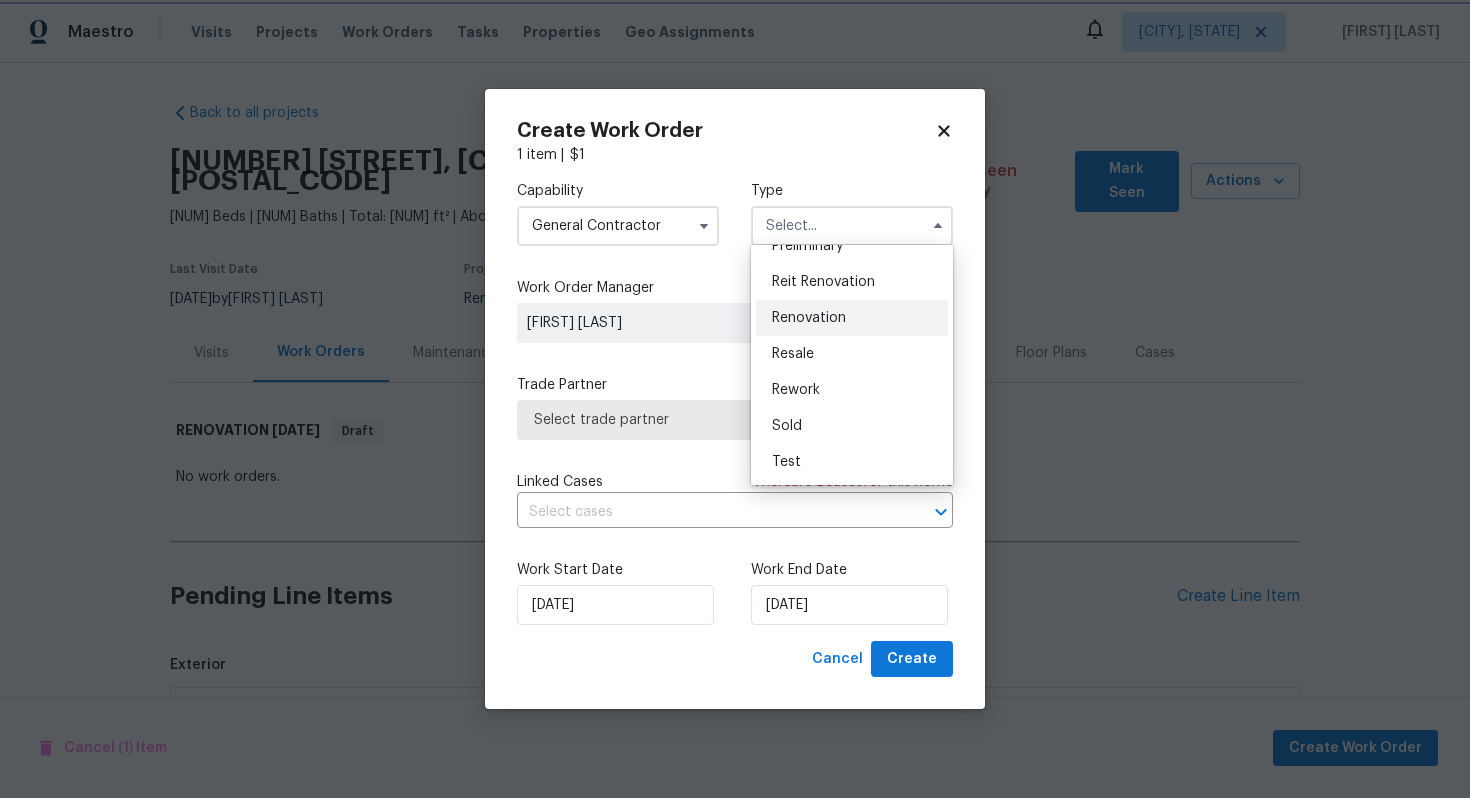 type on "Renovation" 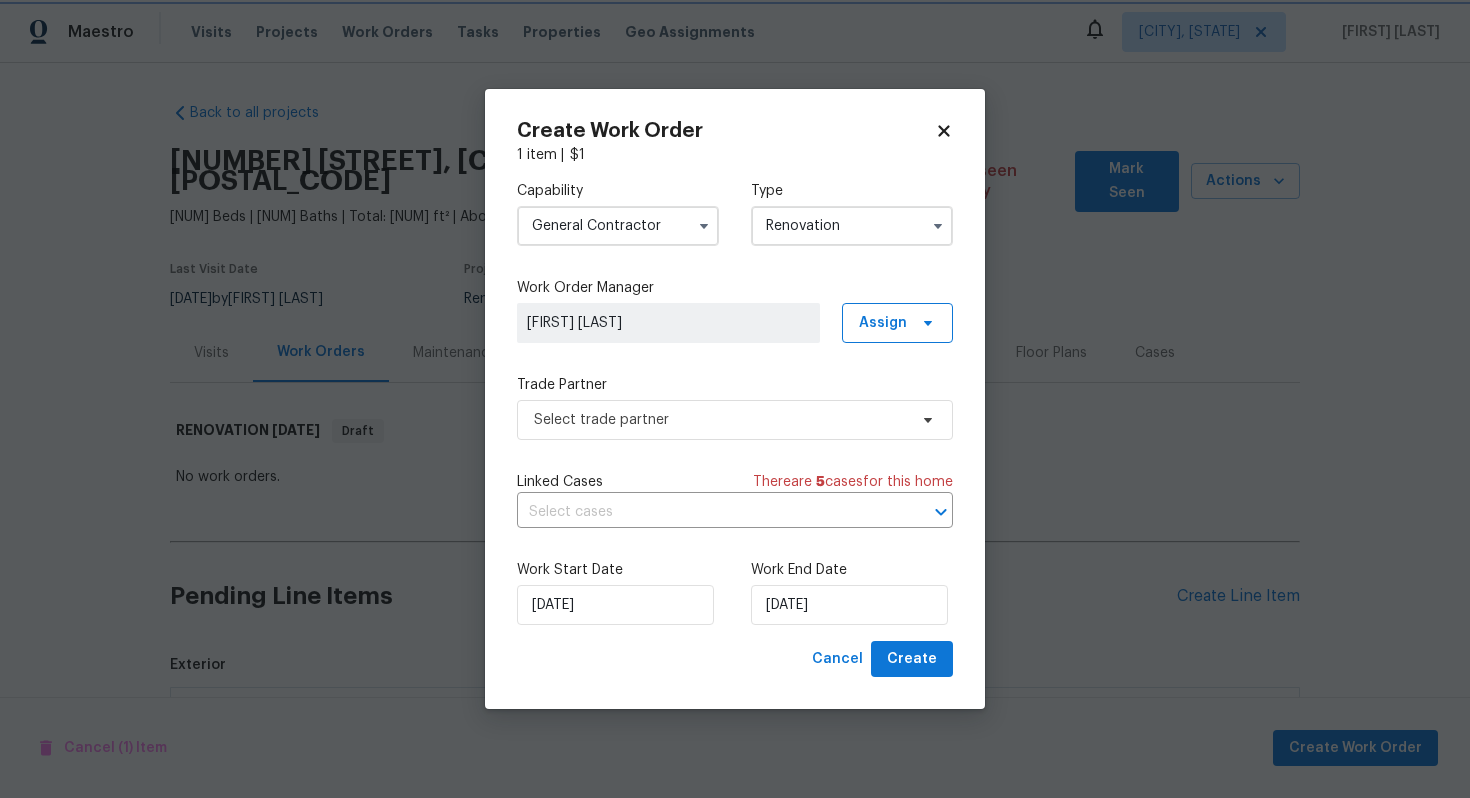 scroll, scrollTop: 0, scrollLeft: 0, axis: both 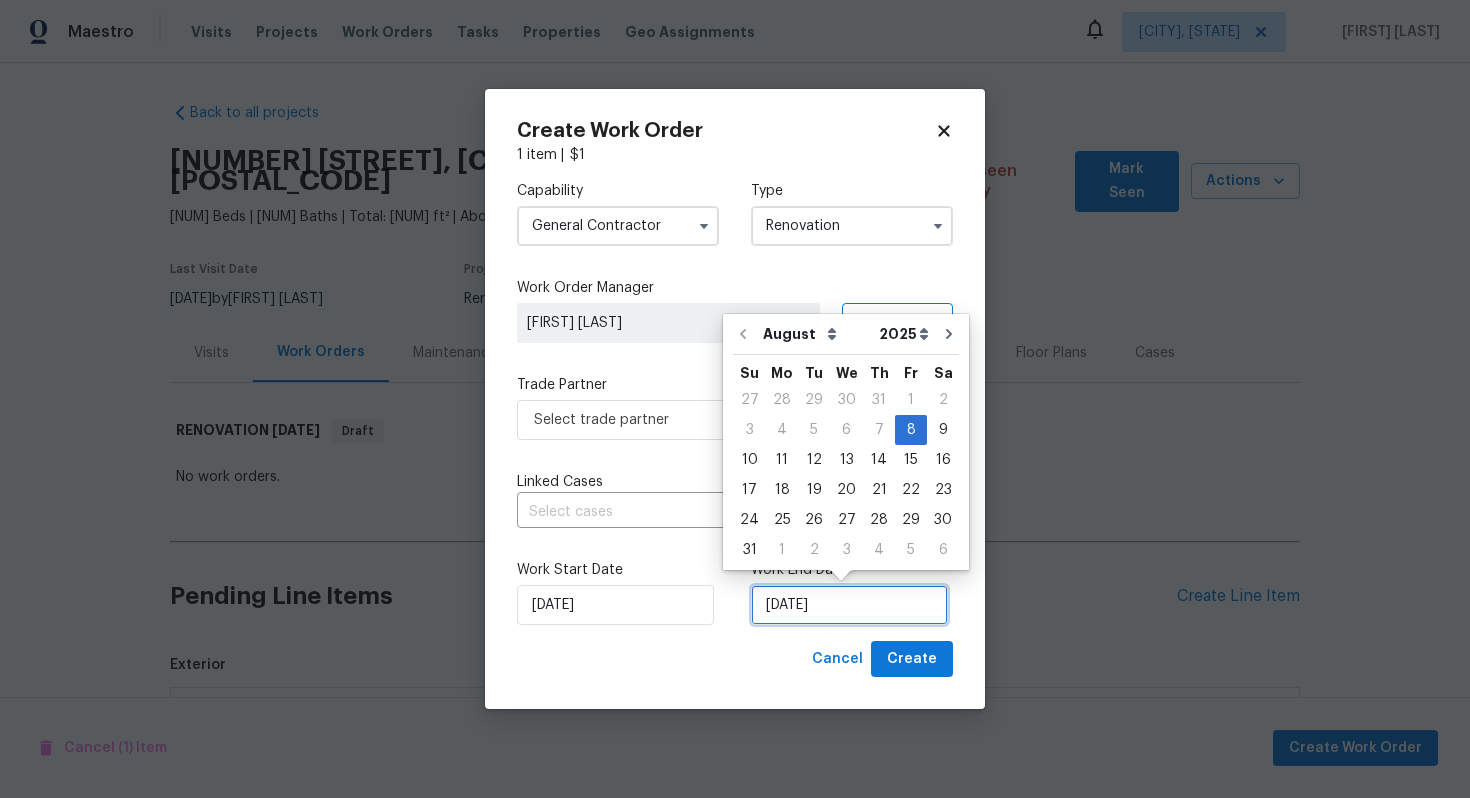 click on "[DATE]" at bounding box center [849, 605] 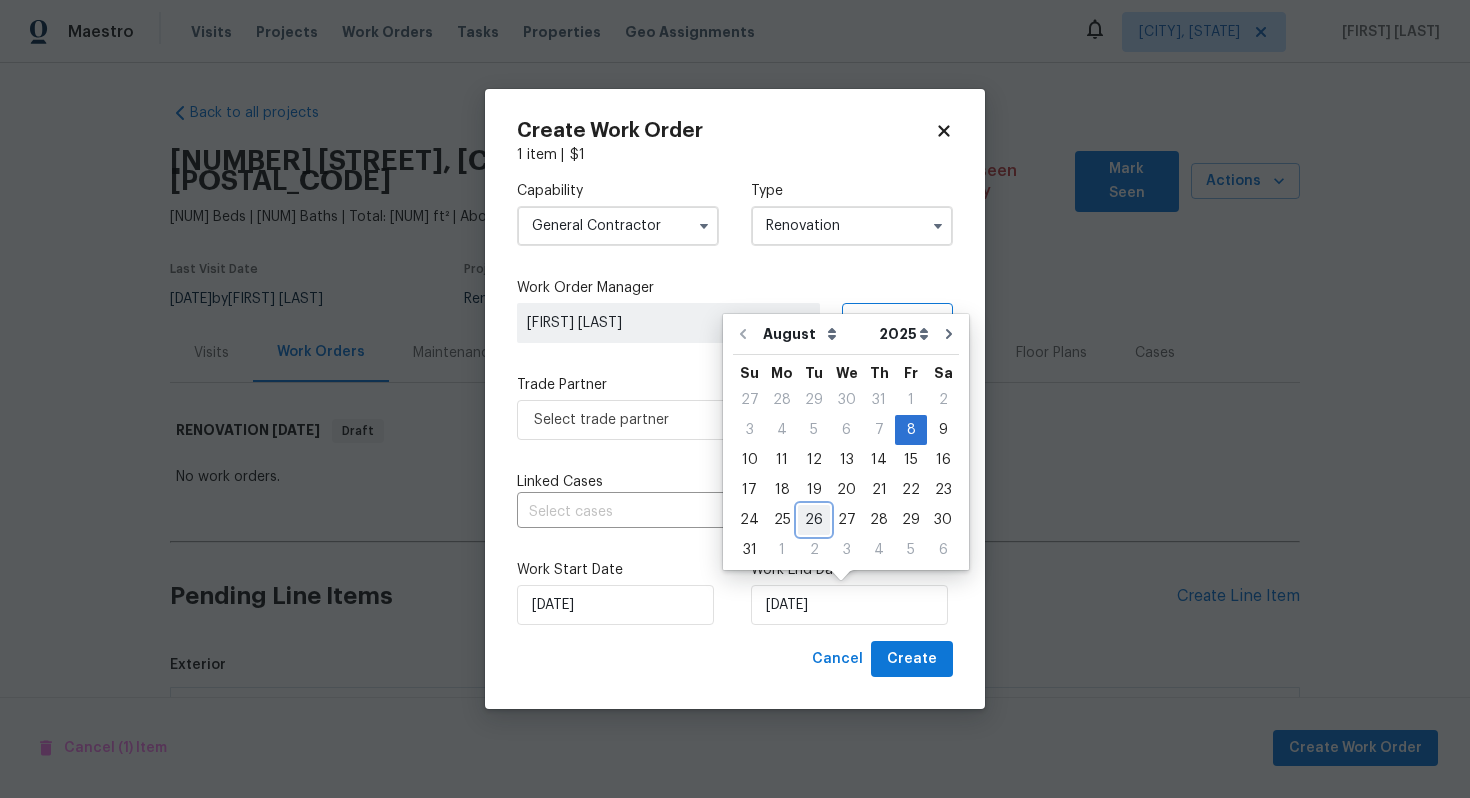 click on "26" at bounding box center [814, 520] 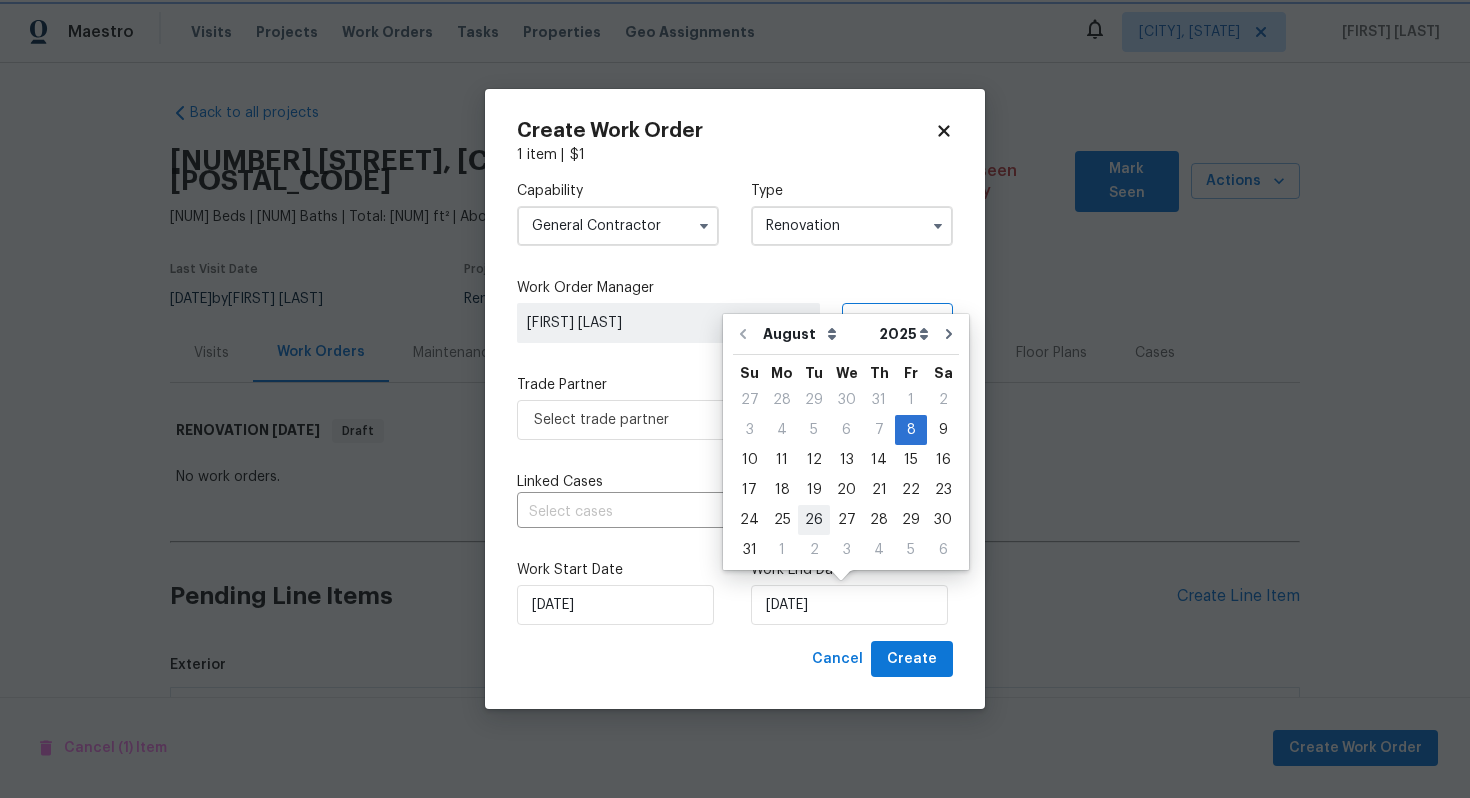 type on "[DATE]" 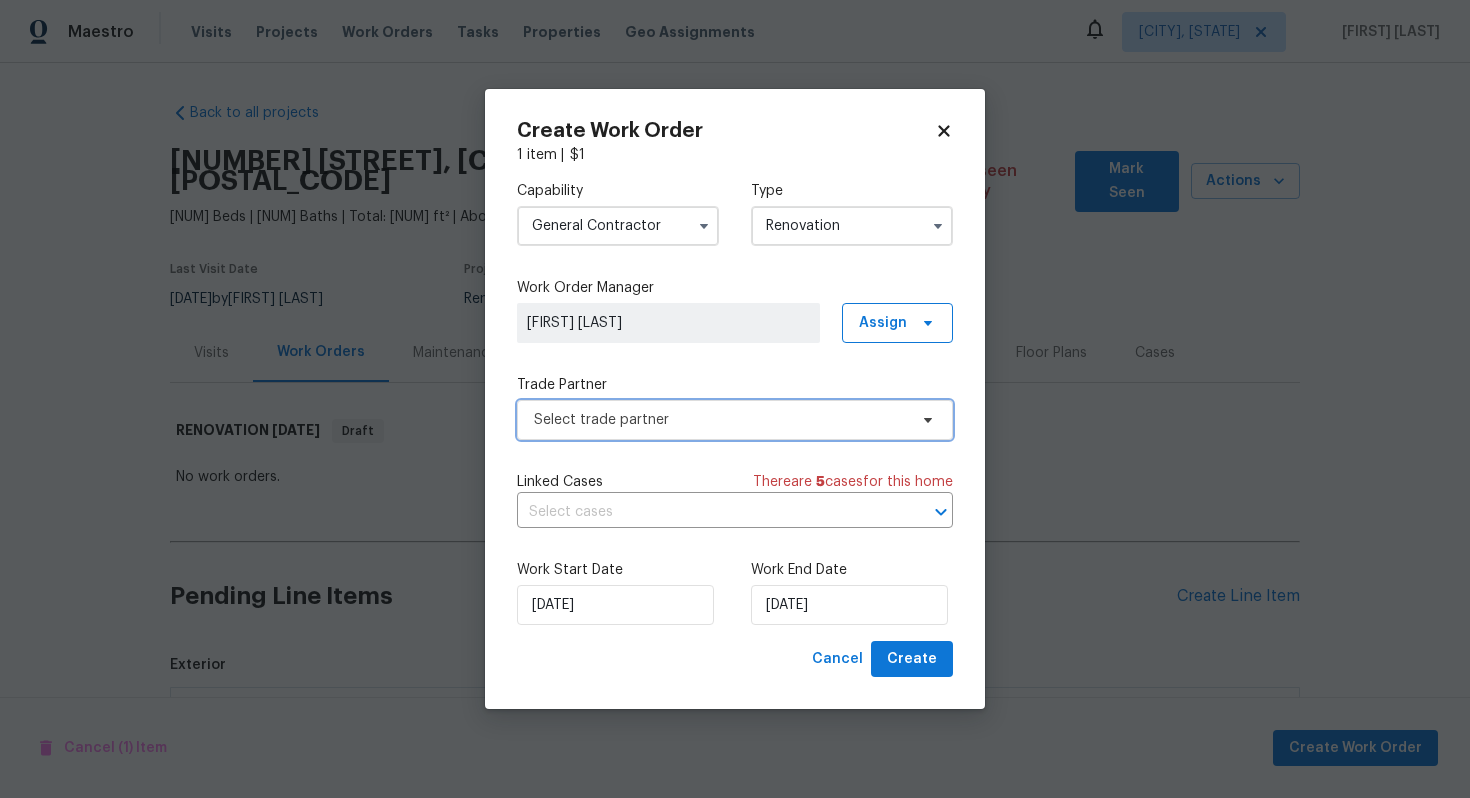 click on "Select trade partner" at bounding box center [735, 420] 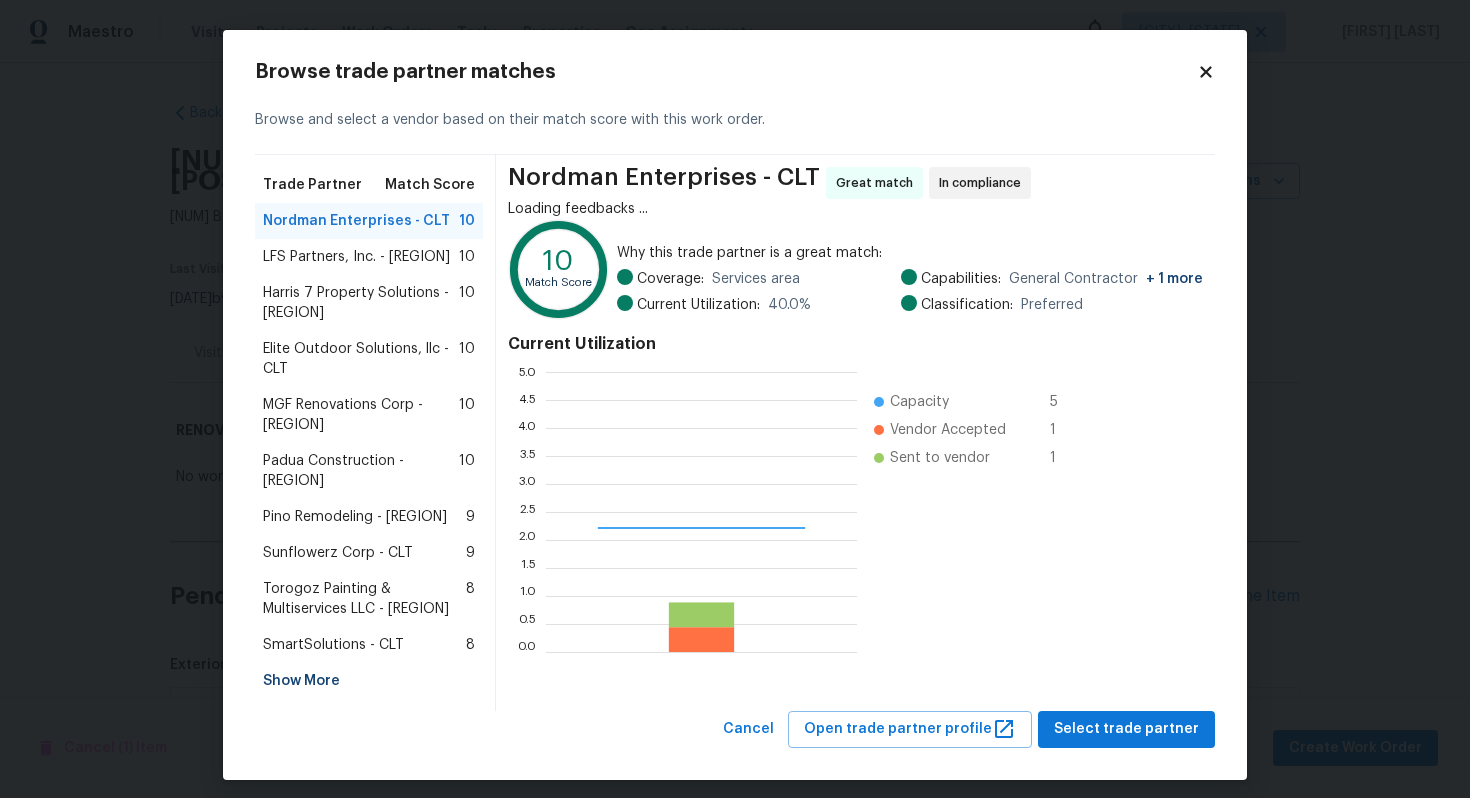 scroll, scrollTop: 2, scrollLeft: 1, axis: both 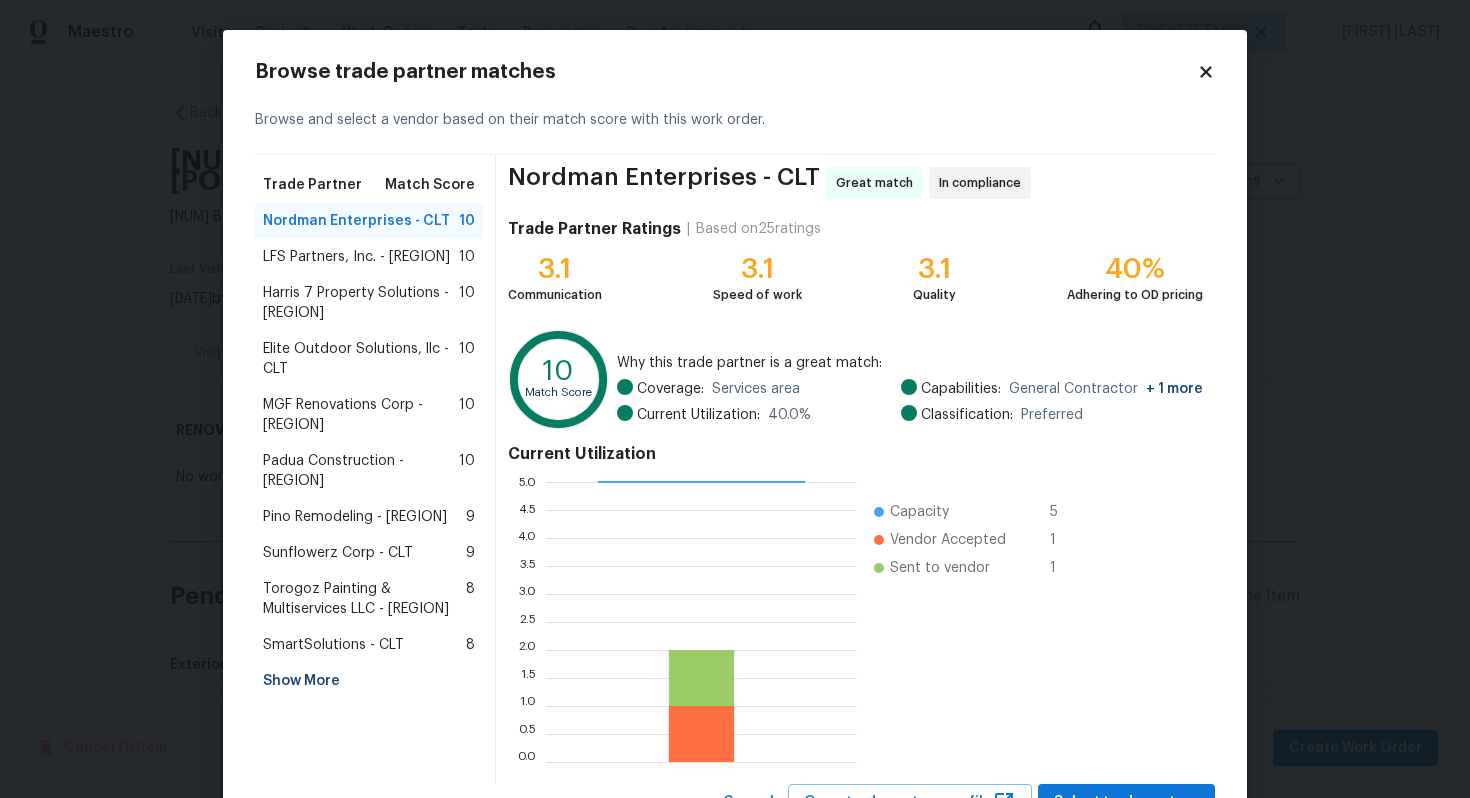 click on "LFS Partners, Inc. - [REGION]" at bounding box center (356, 257) 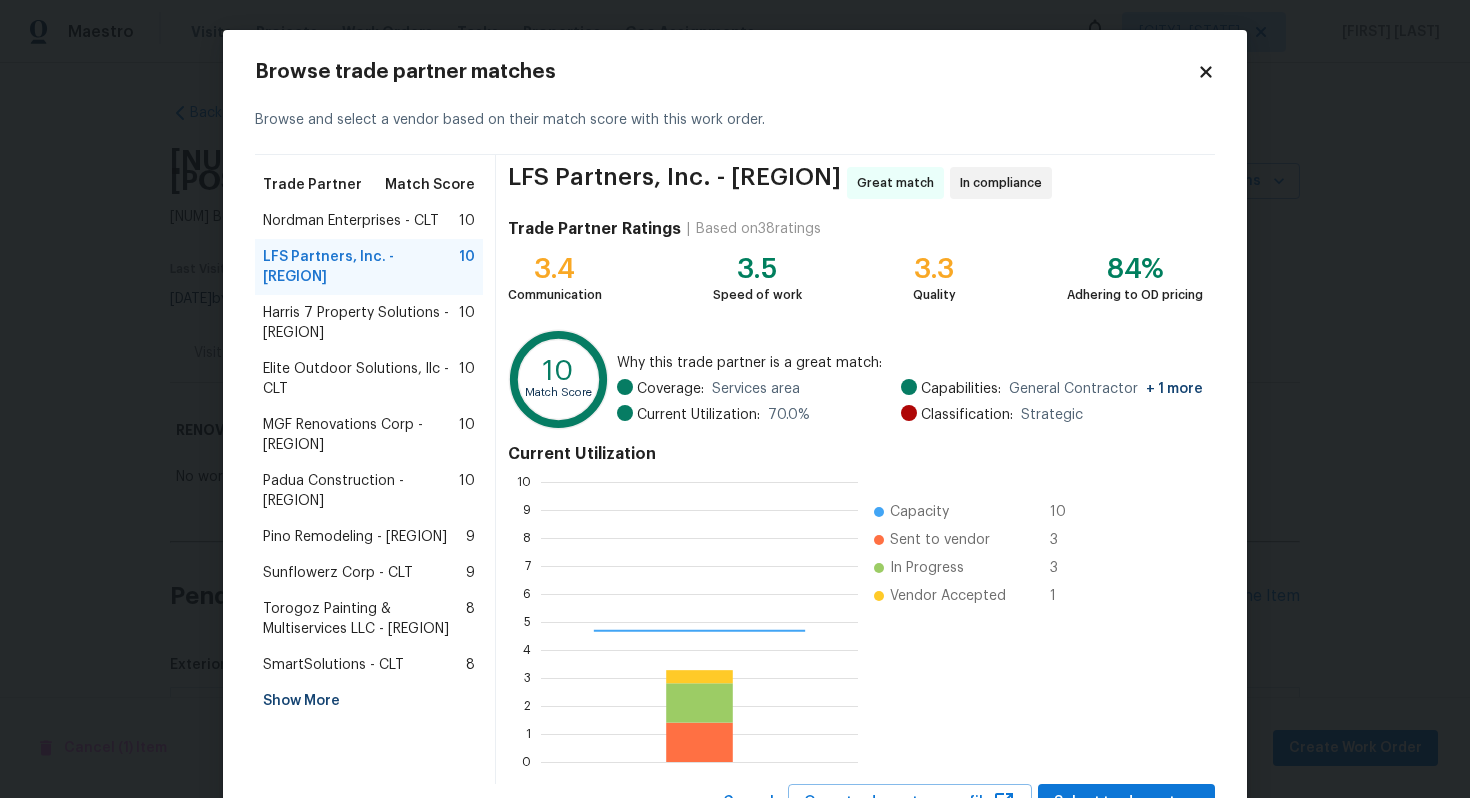 scroll, scrollTop: 2, scrollLeft: 2, axis: both 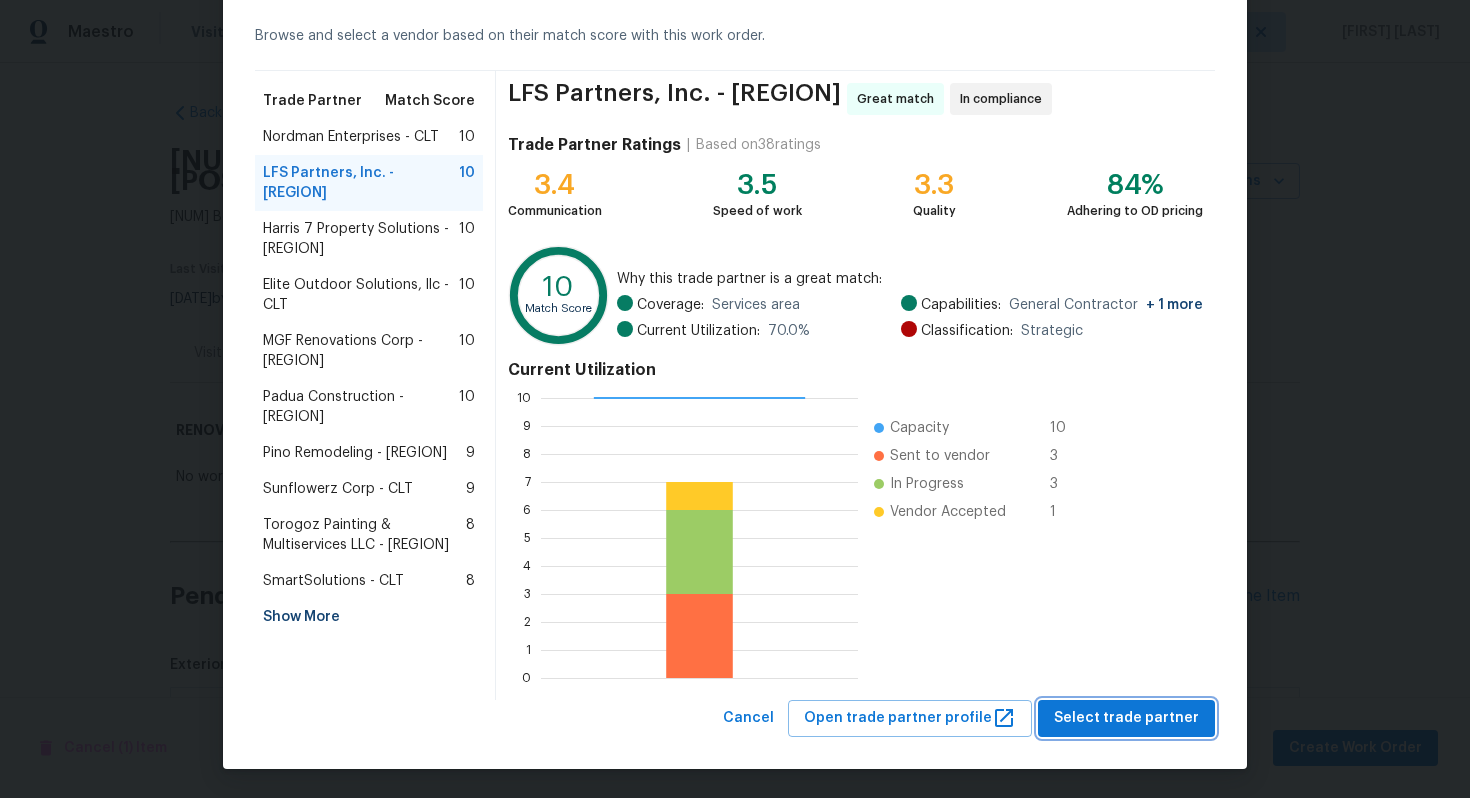 click on "Select trade partner" at bounding box center (1126, 718) 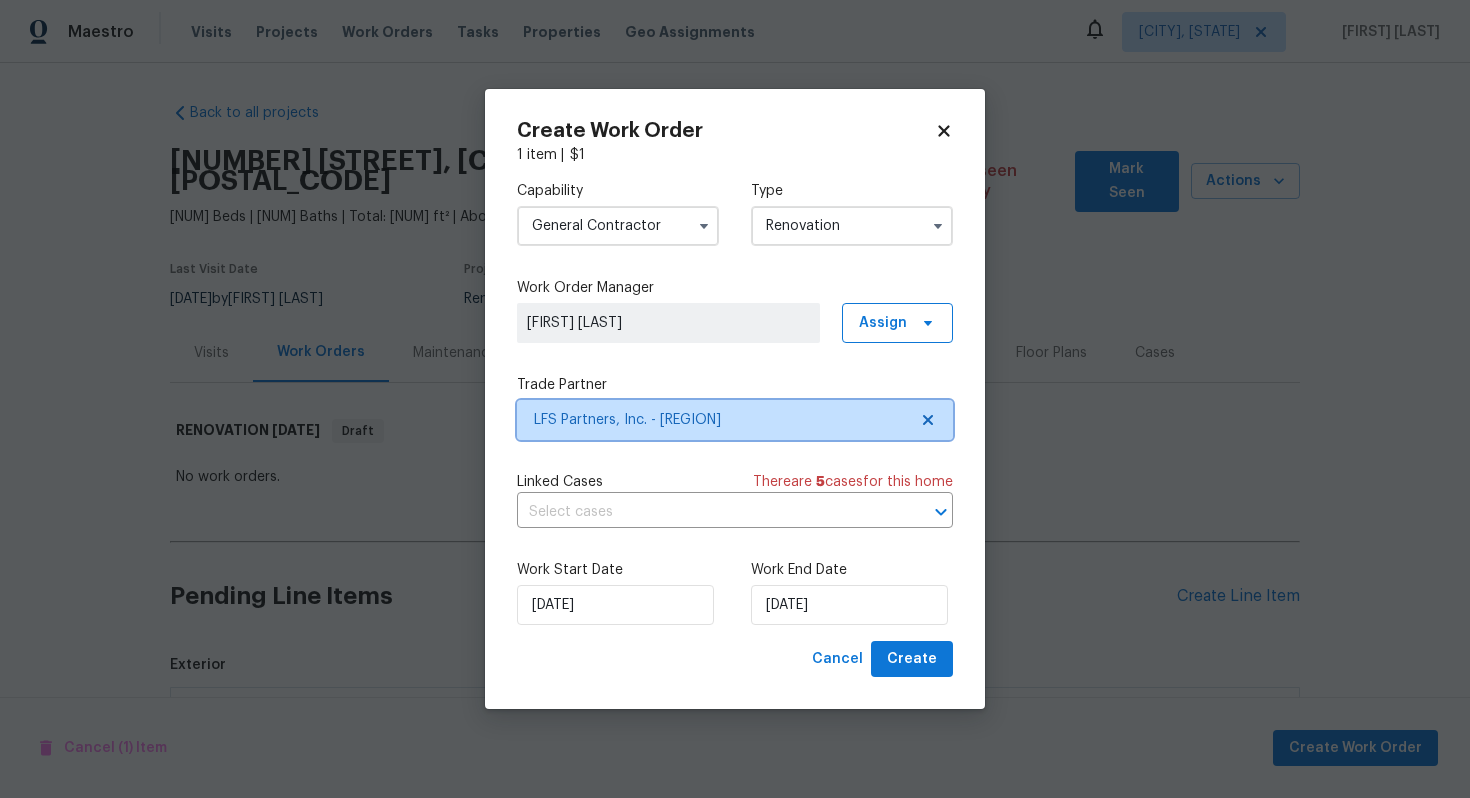 scroll, scrollTop: 0, scrollLeft: 0, axis: both 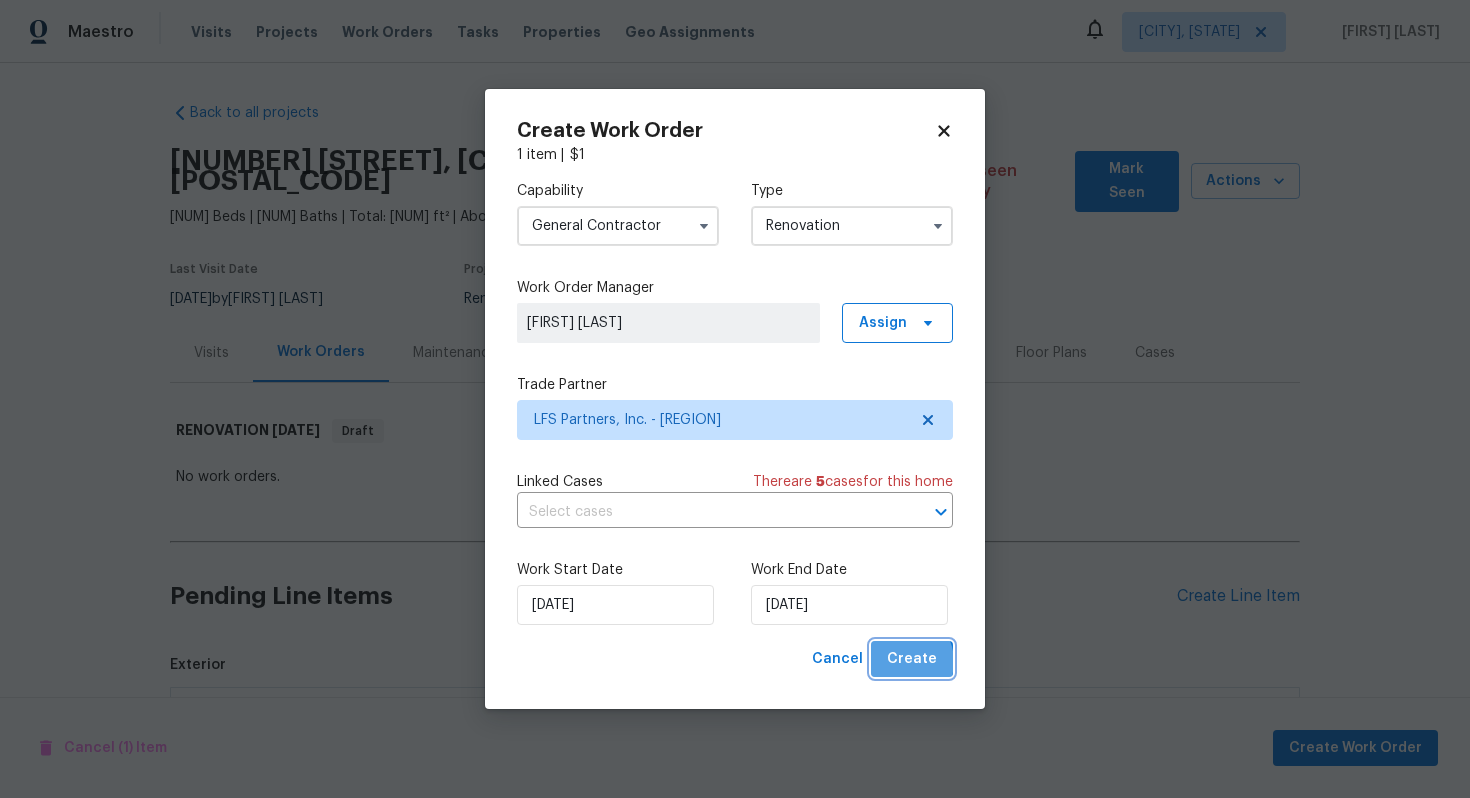 click on "Create" at bounding box center [912, 659] 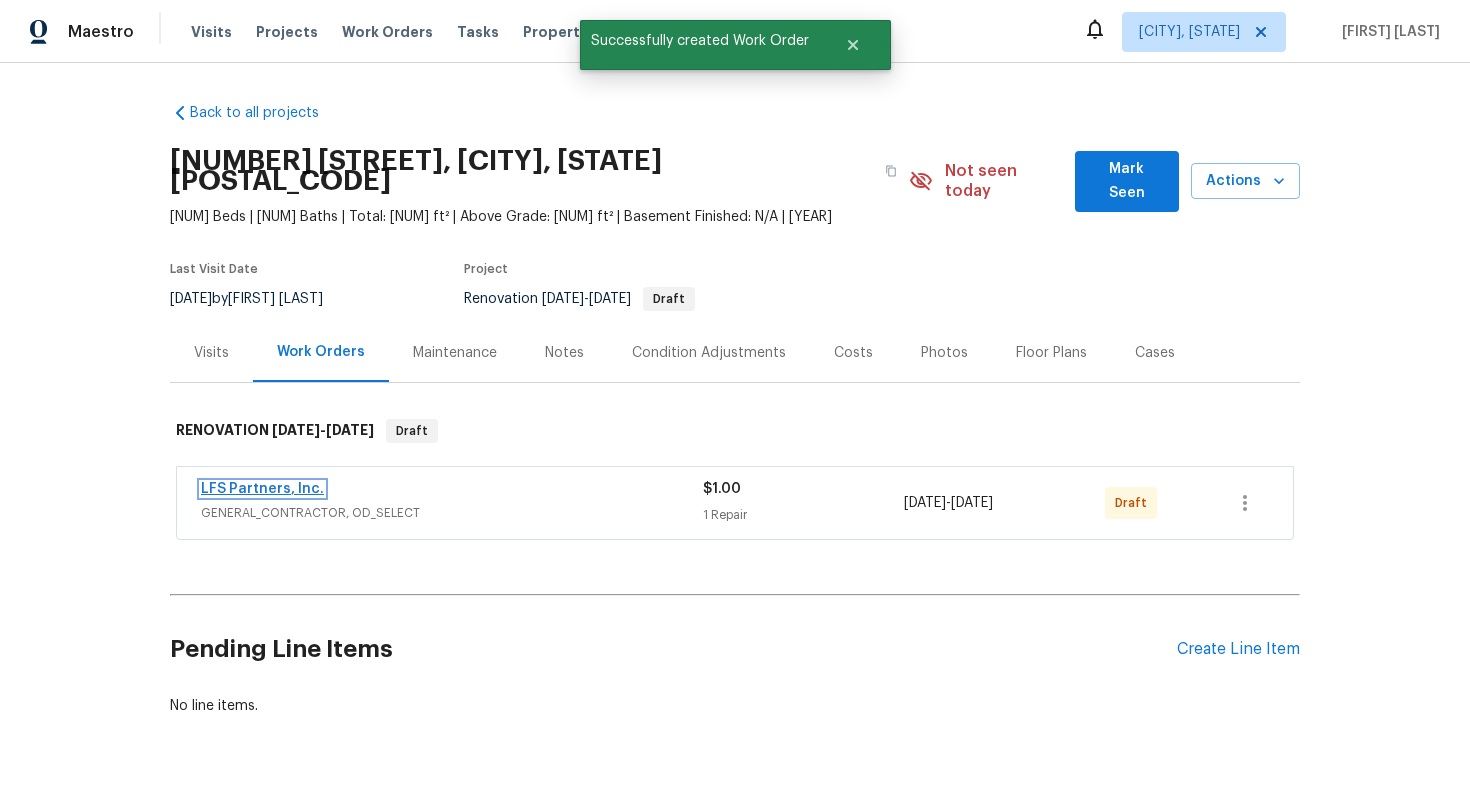 click on "LFS Partners, Inc." at bounding box center (262, 489) 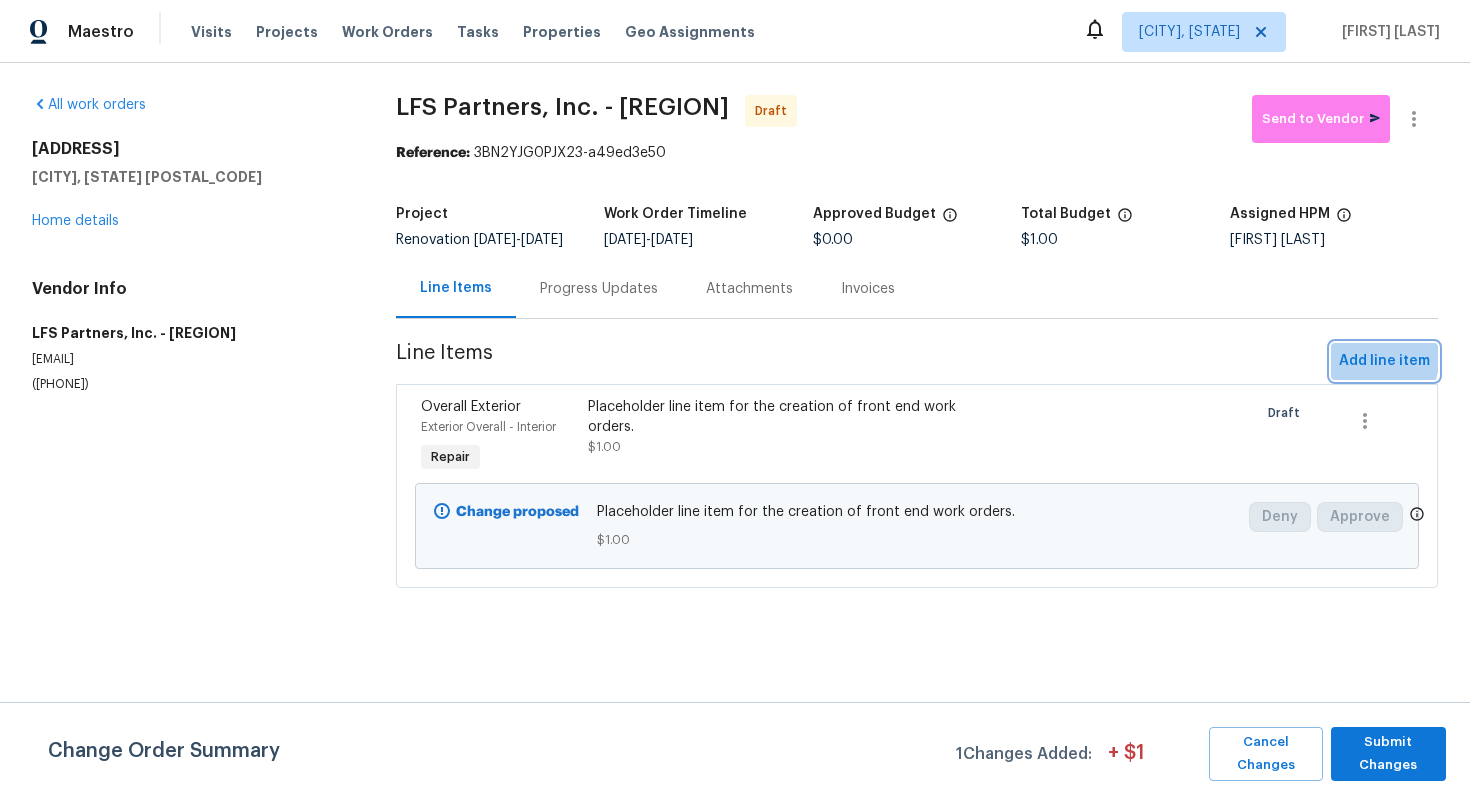 click on "Add line item" at bounding box center (1384, 361) 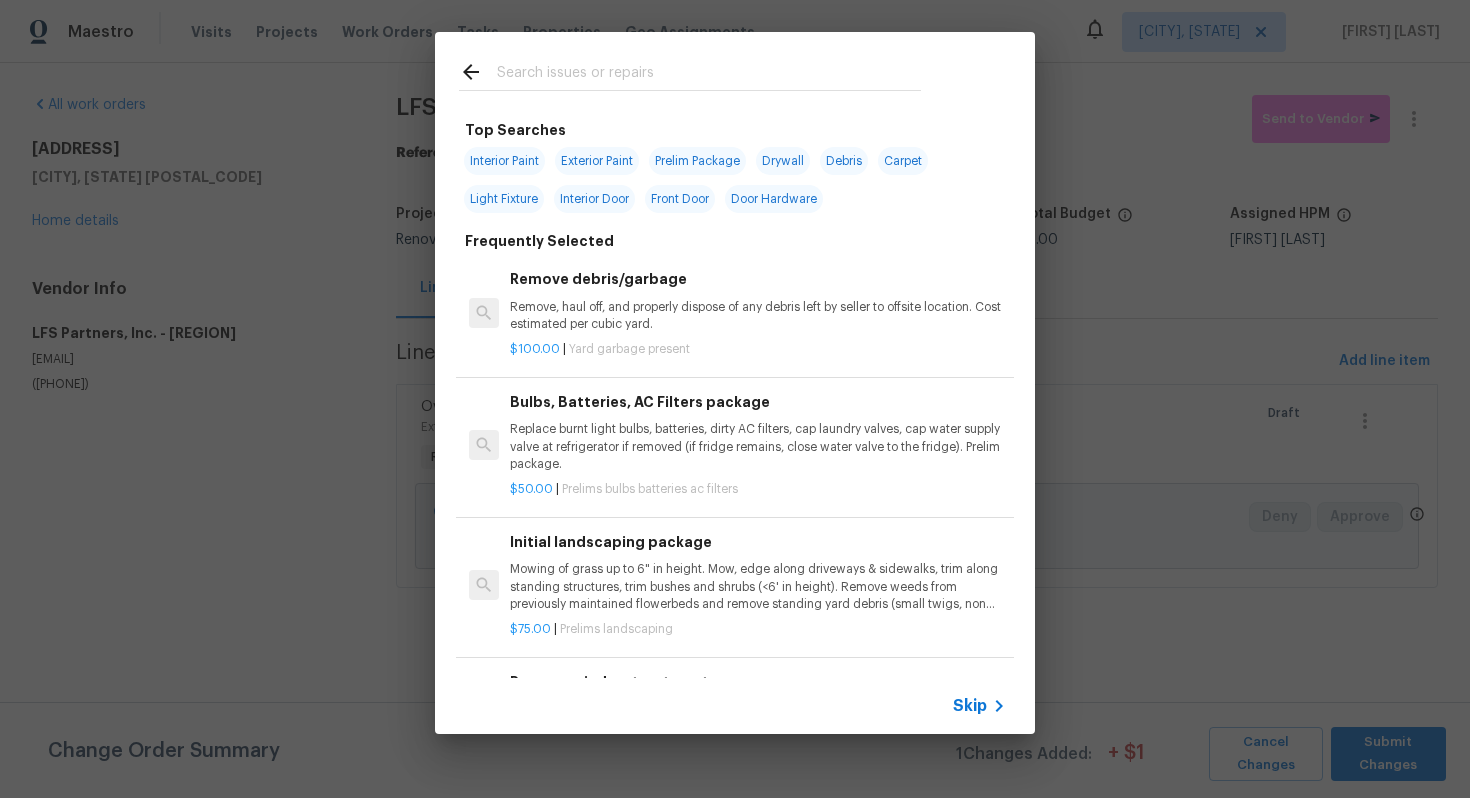 click on "Skip" at bounding box center [970, 706] 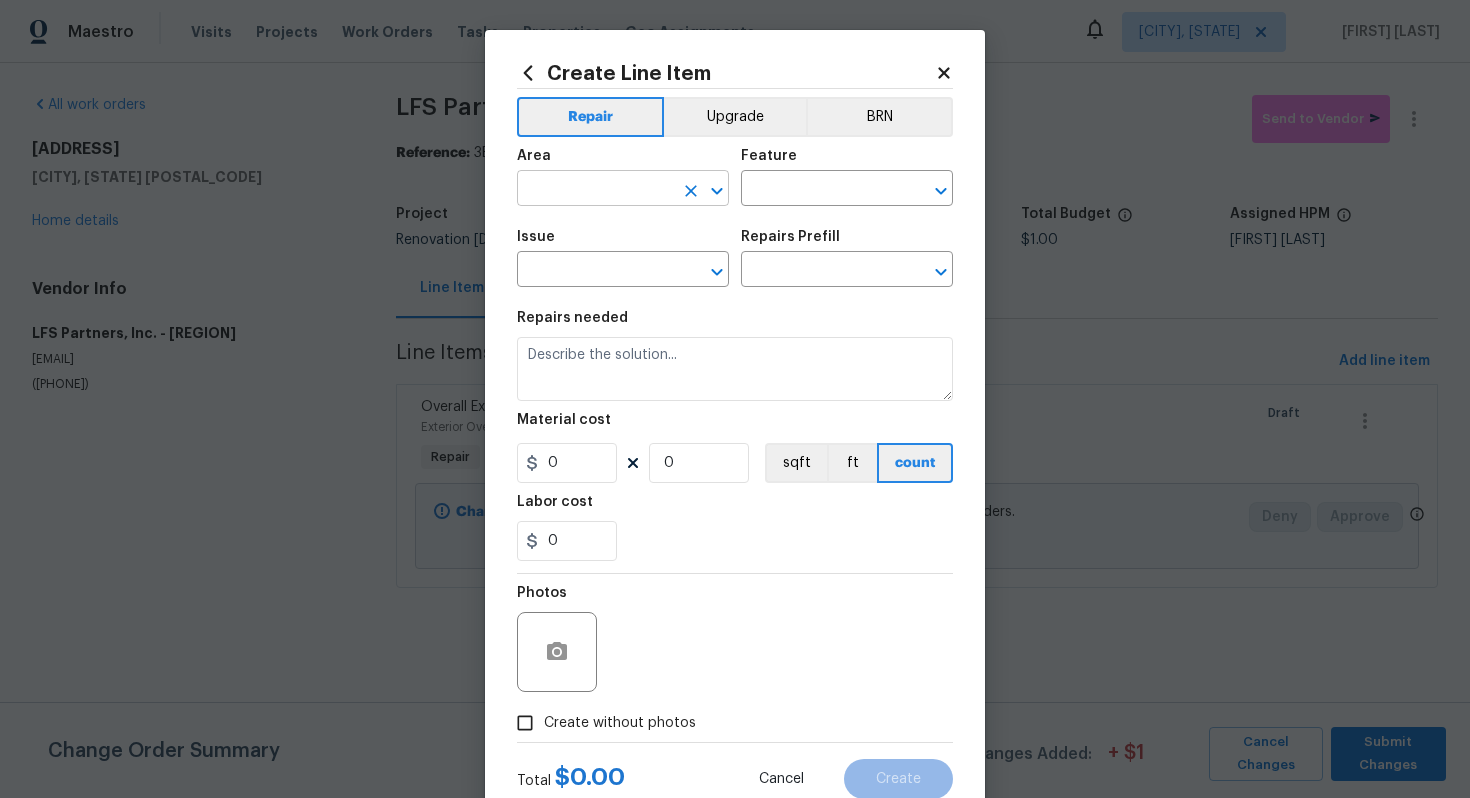 click at bounding box center (595, 190) 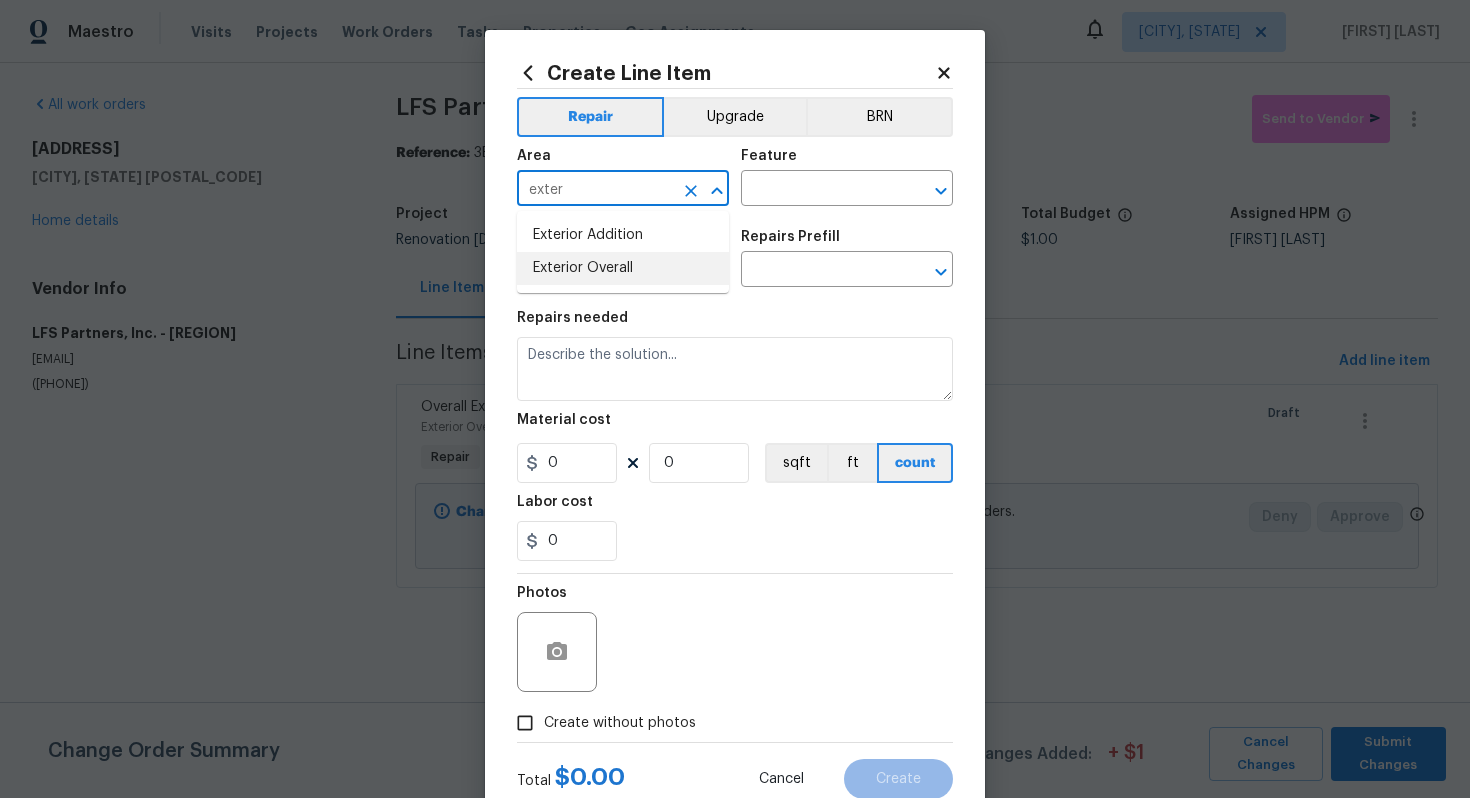 click on "Exterior Overall" at bounding box center (623, 268) 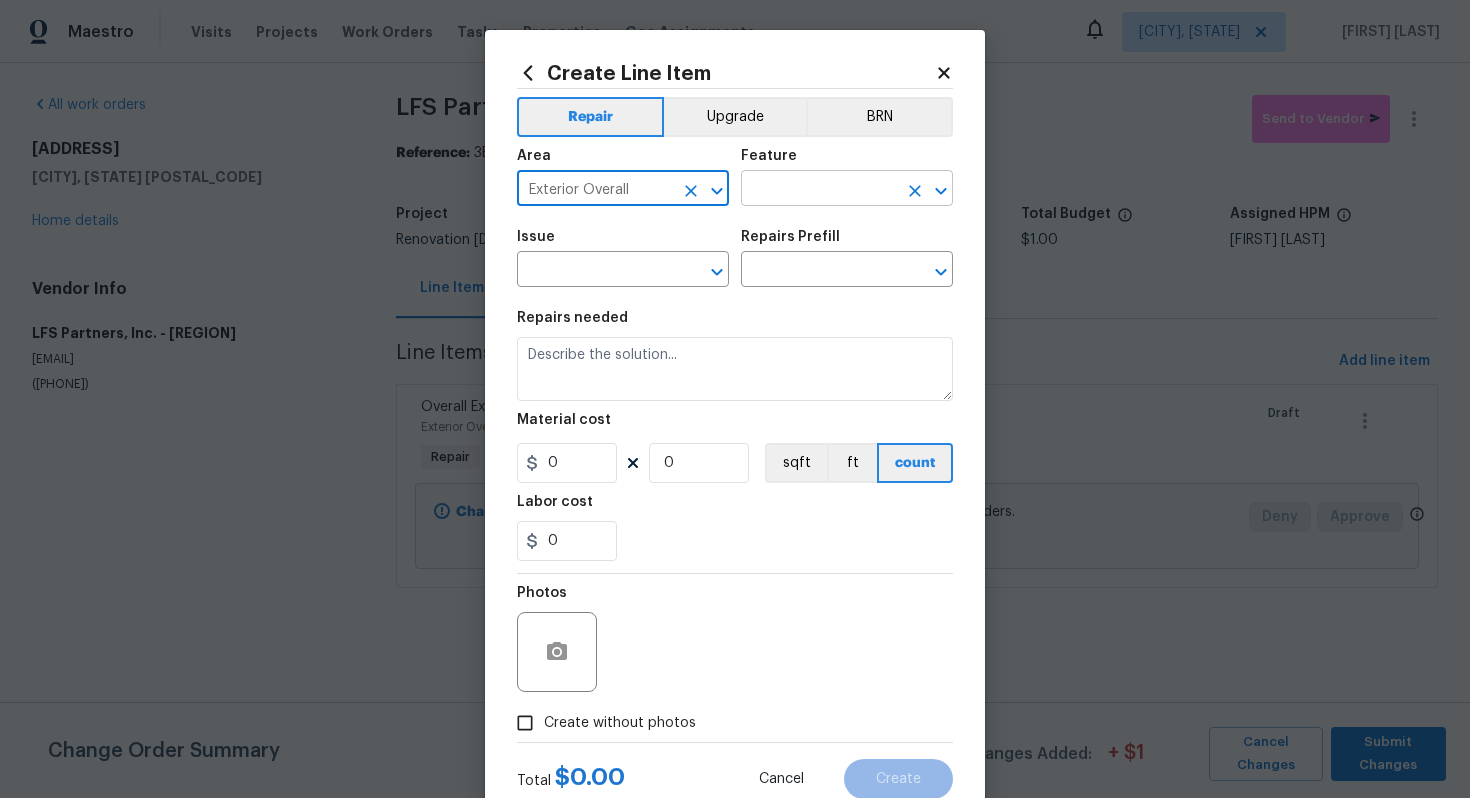 type on "Exterior Overall" 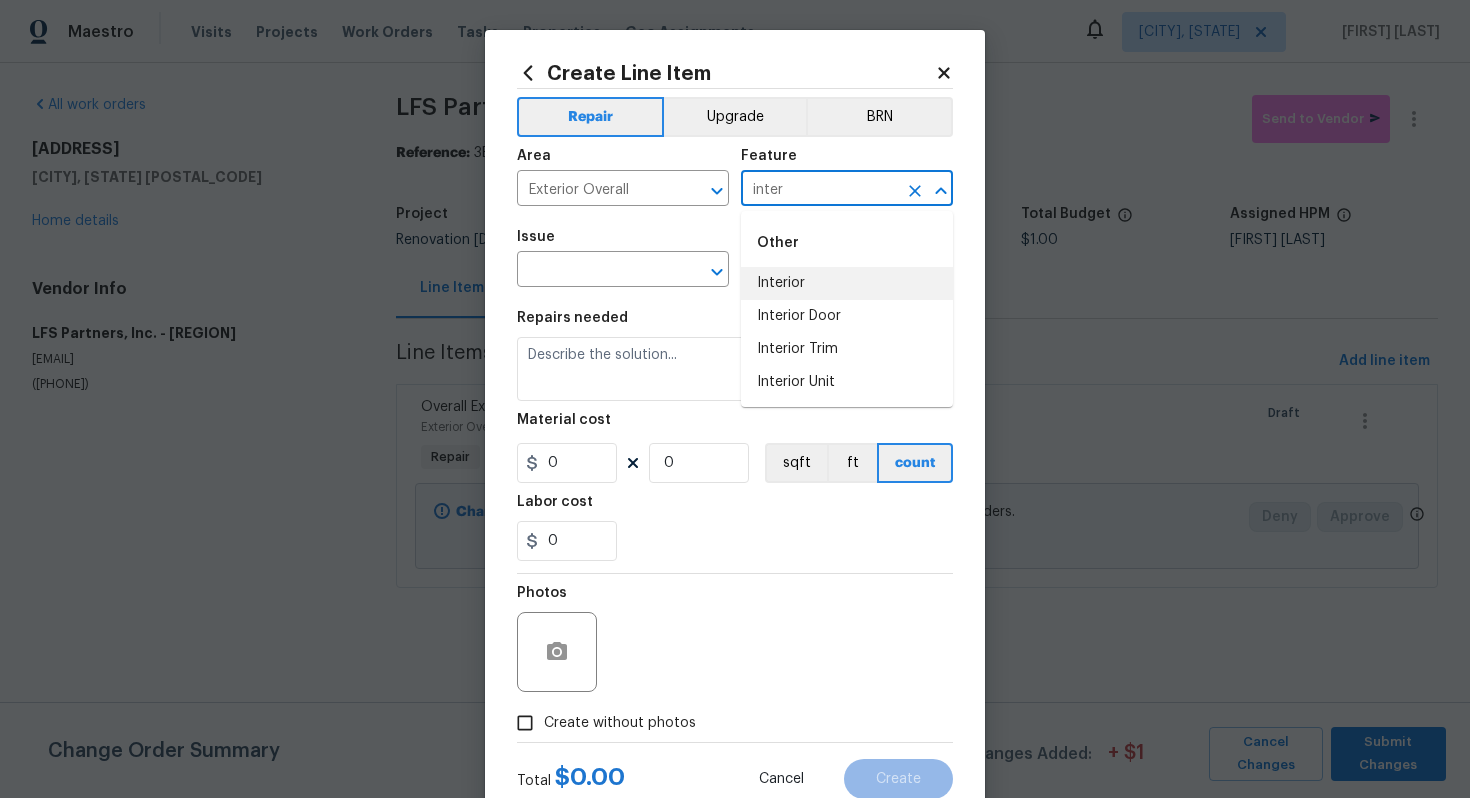 click on "Interior" at bounding box center (847, 283) 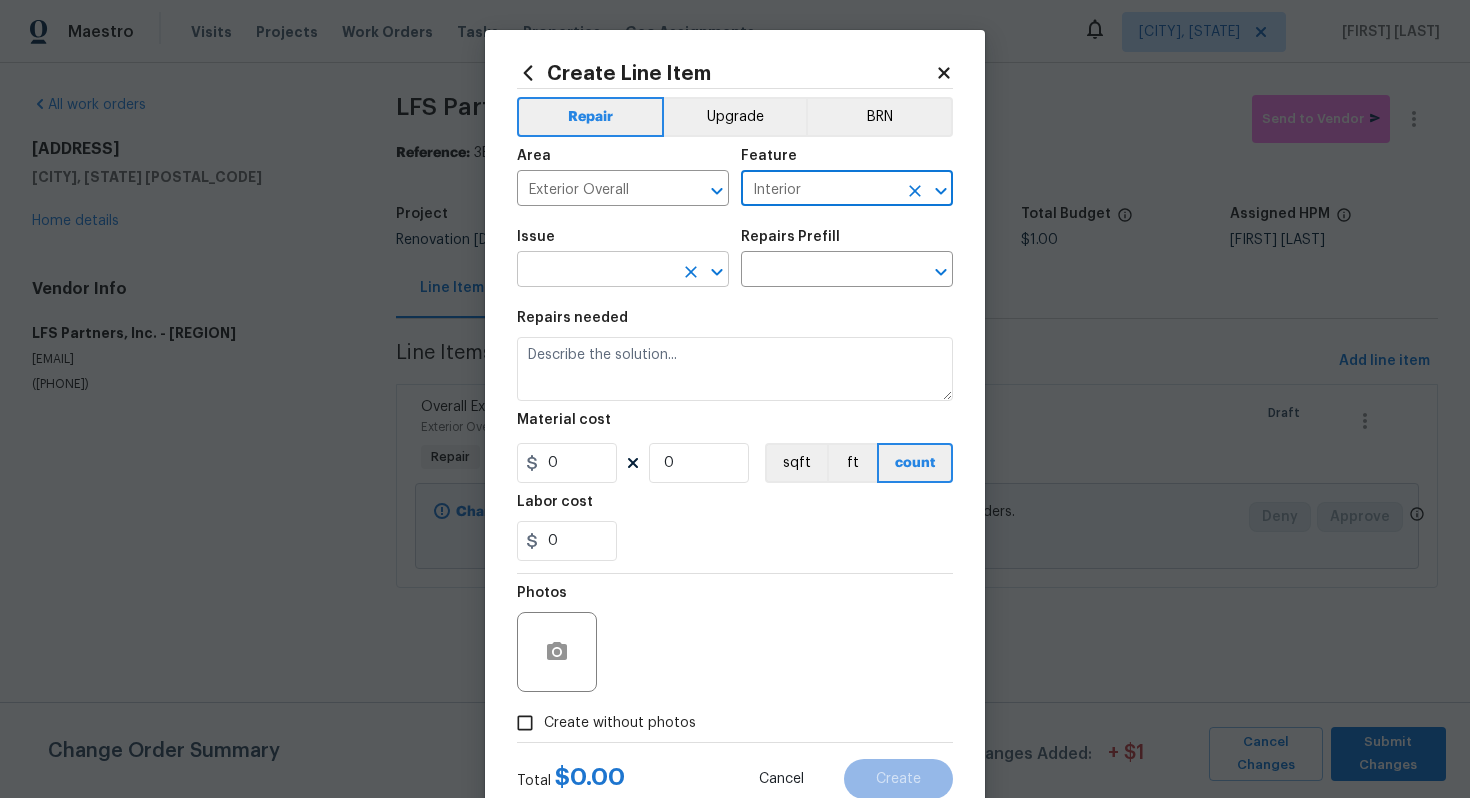 type on "Interior" 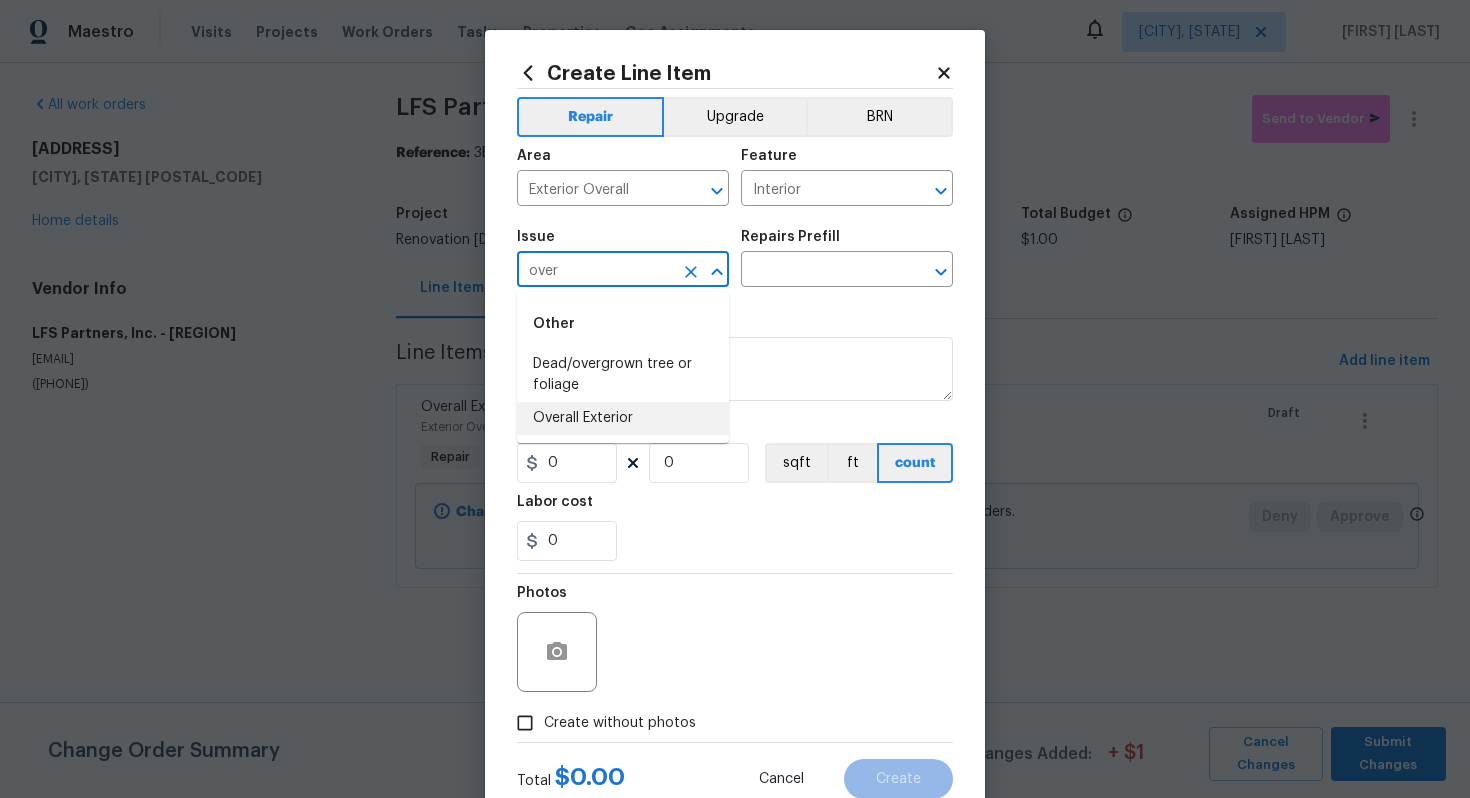click on "Overall Exterior" at bounding box center [623, 418] 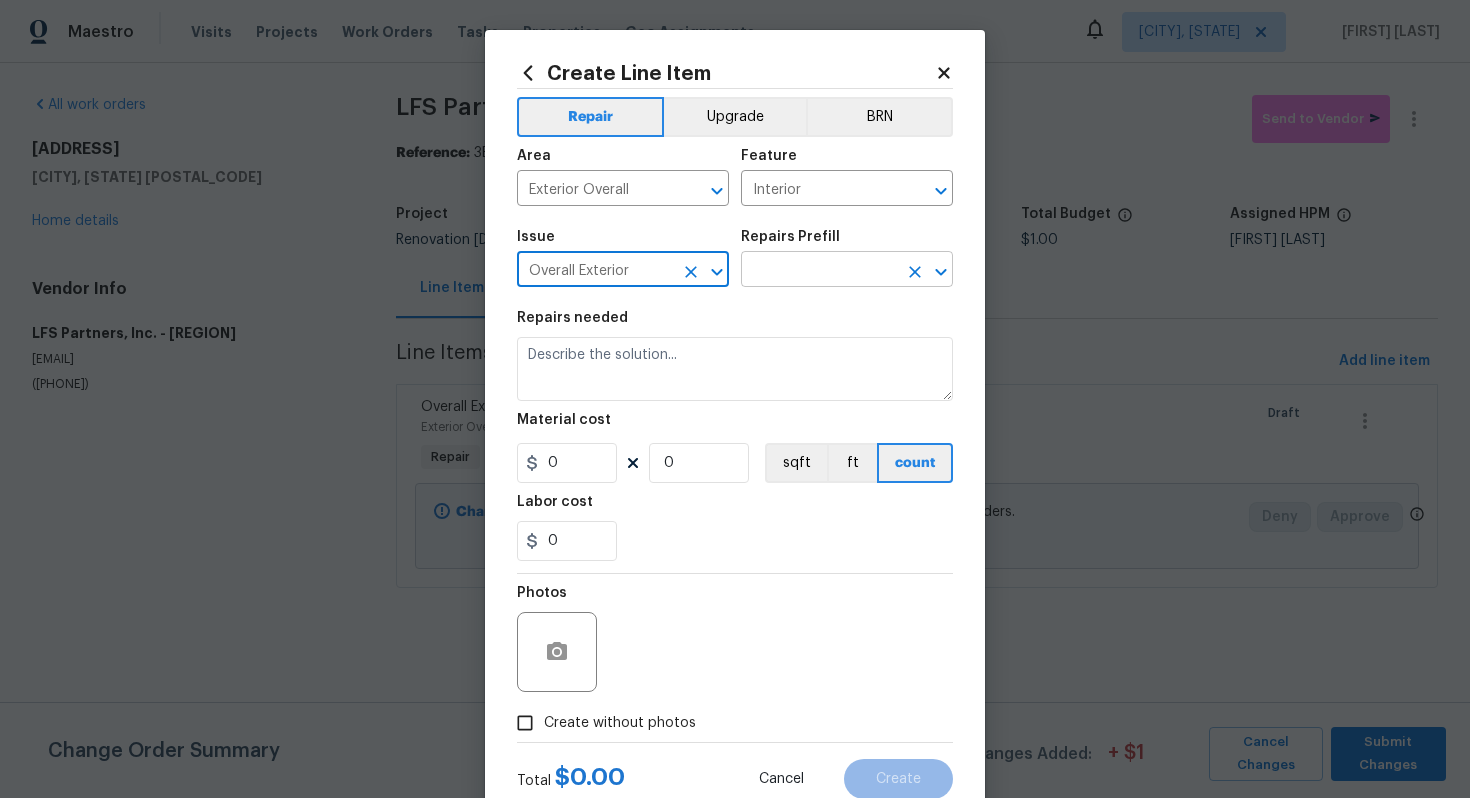 type on "Overall Exterior" 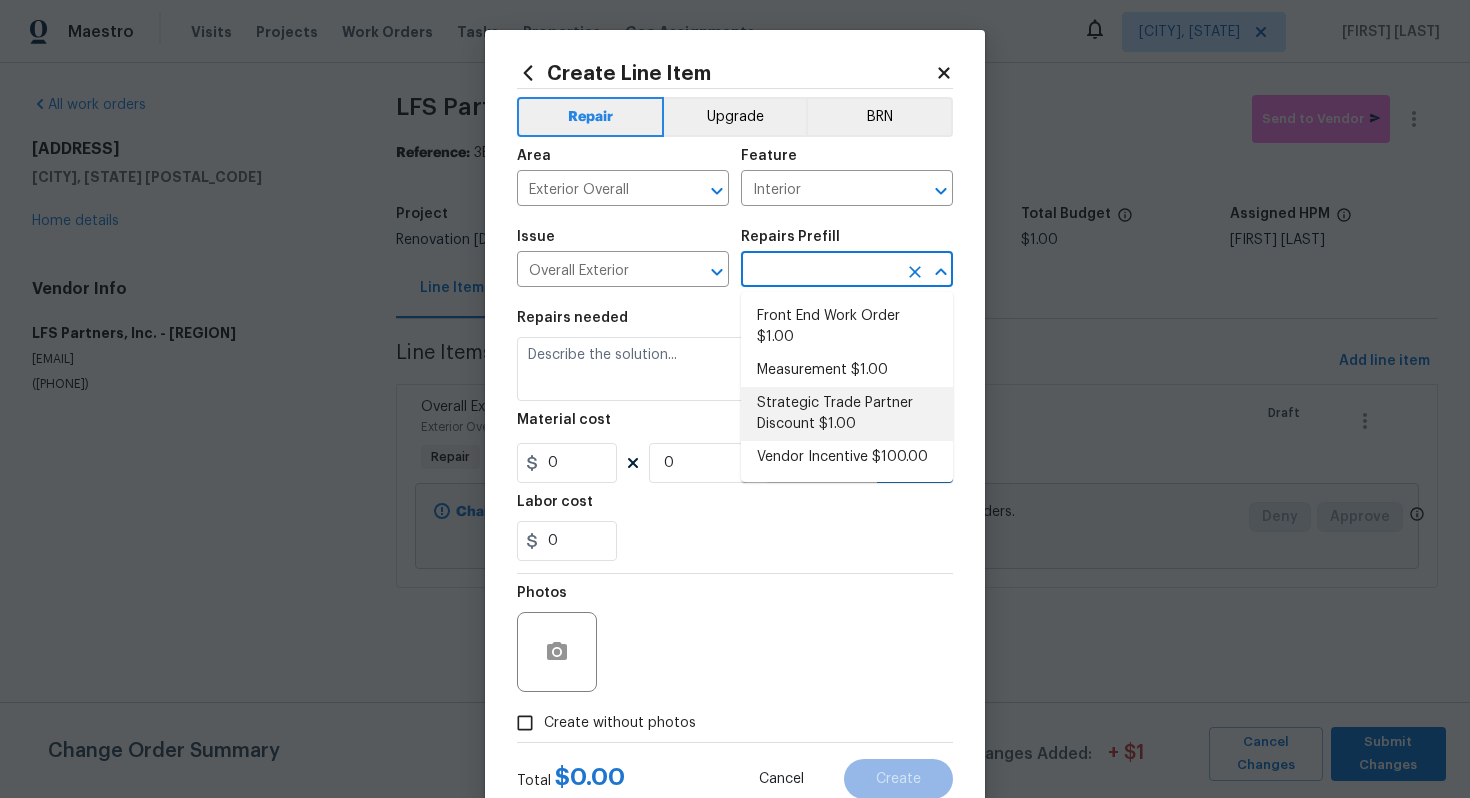 click on "Strategic Trade Partner Discount $1.00" at bounding box center [847, 414] 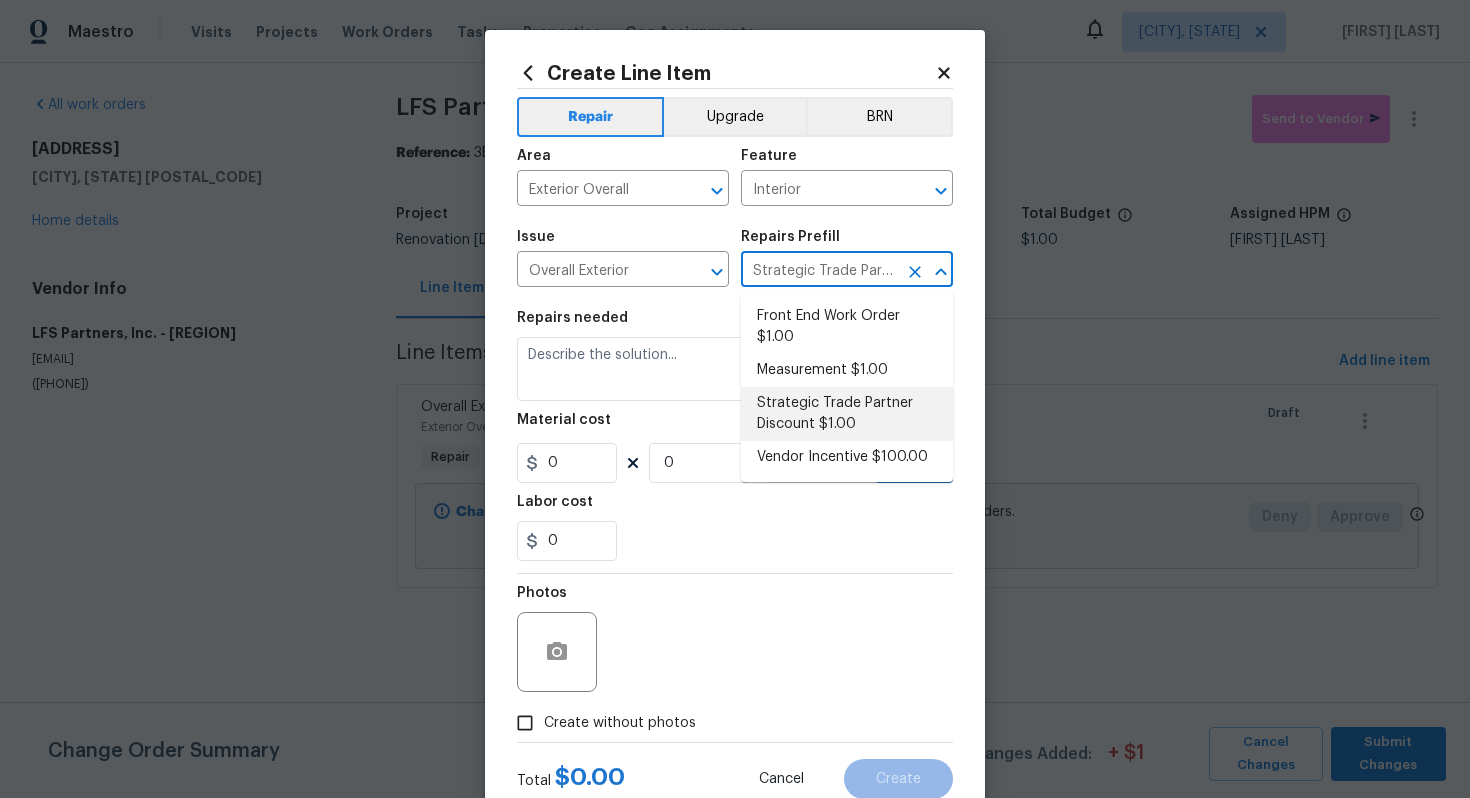 type on "Calculate and apply 5% STPP discount to the total of the work order as a negative cost" 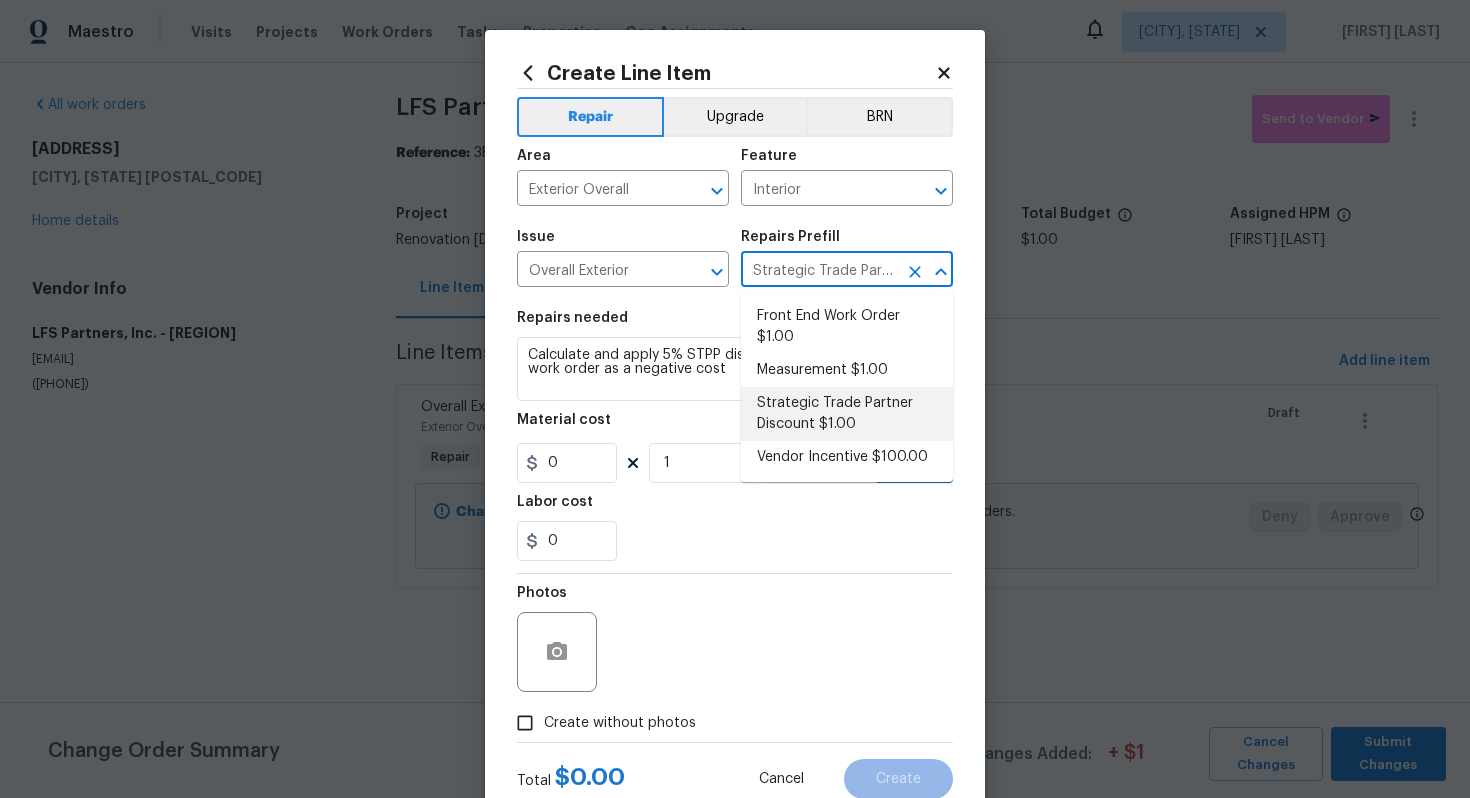 type on "1" 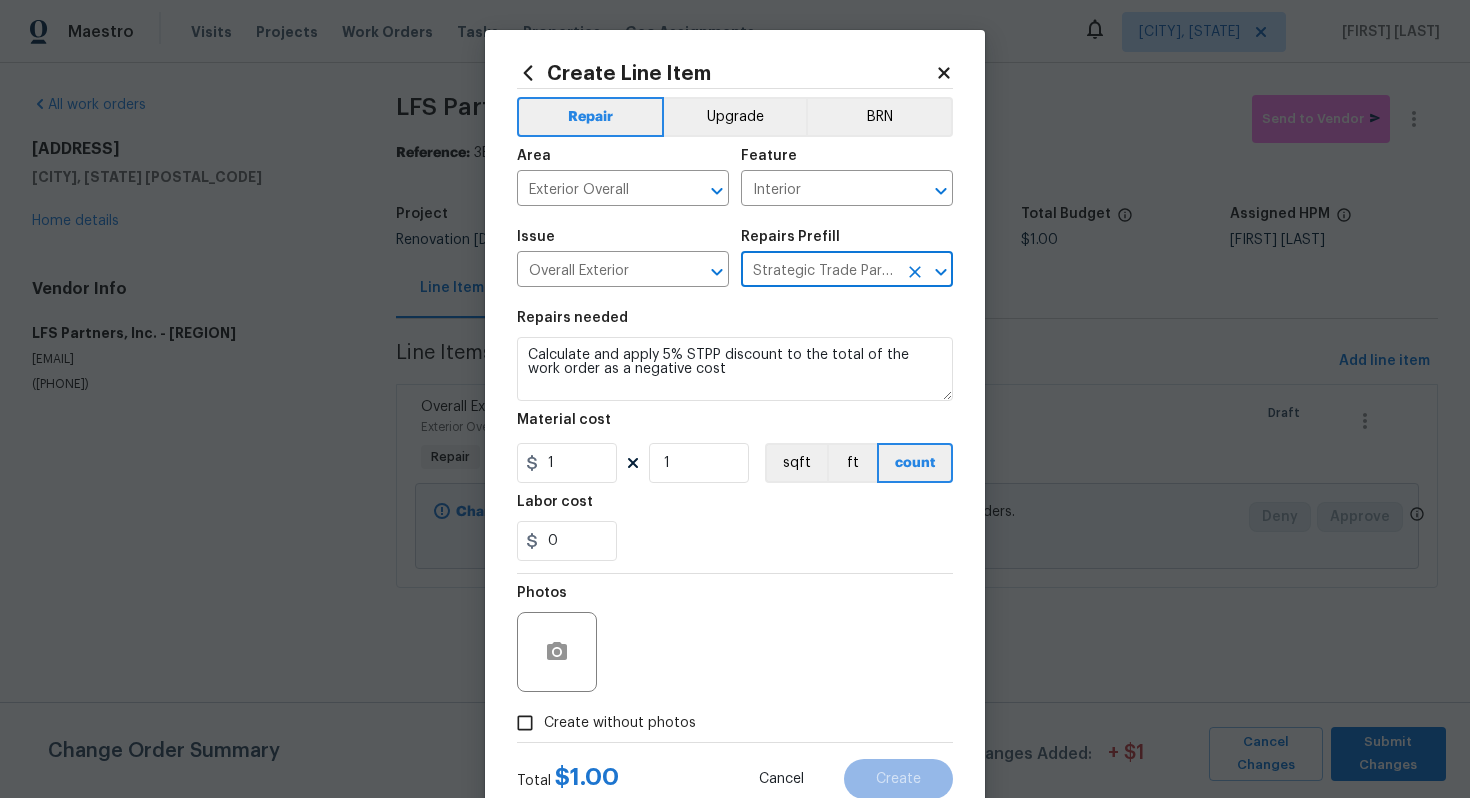 click on "Create without photos" at bounding box center (620, 723) 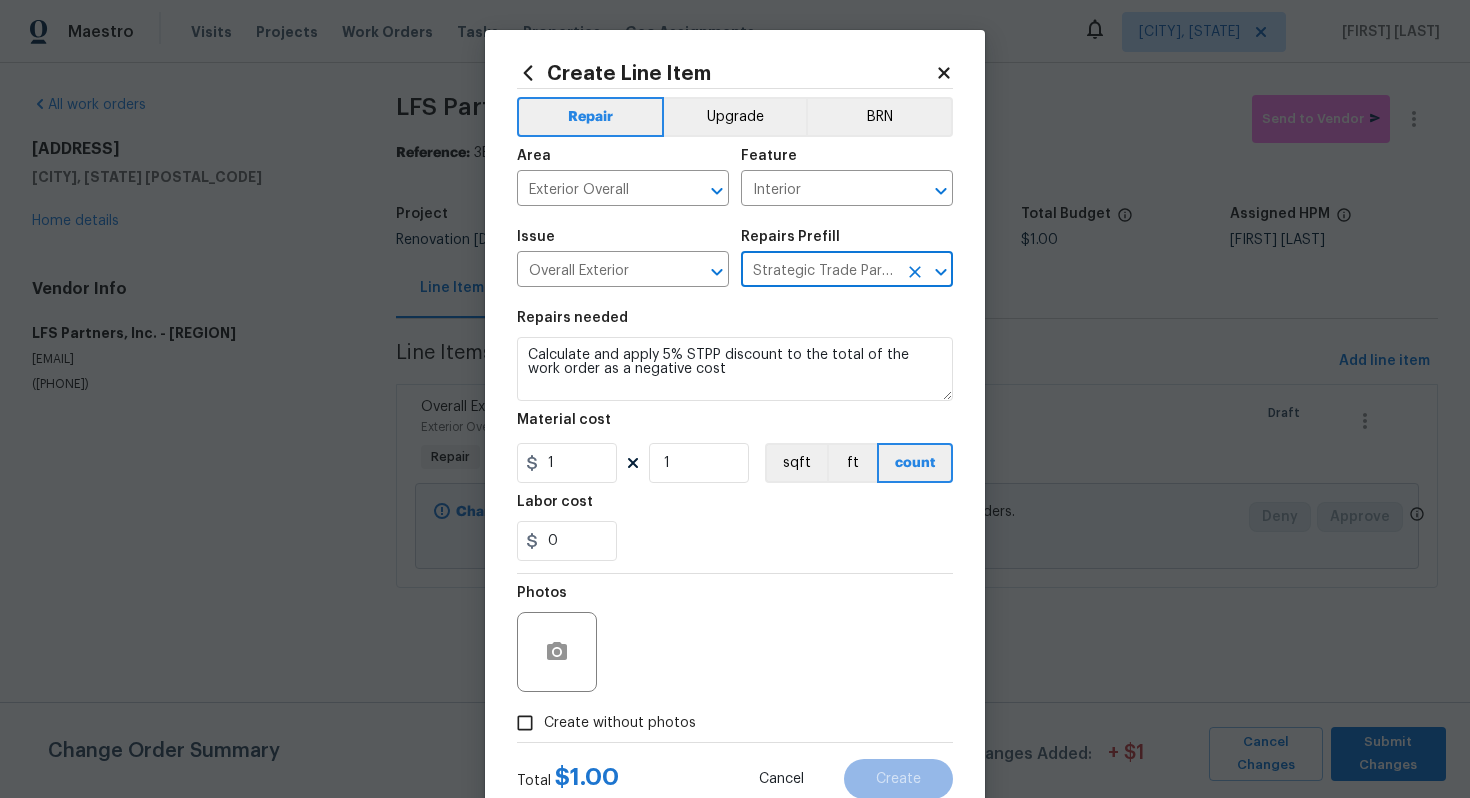 click on "Create without photos" at bounding box center (525, 723) 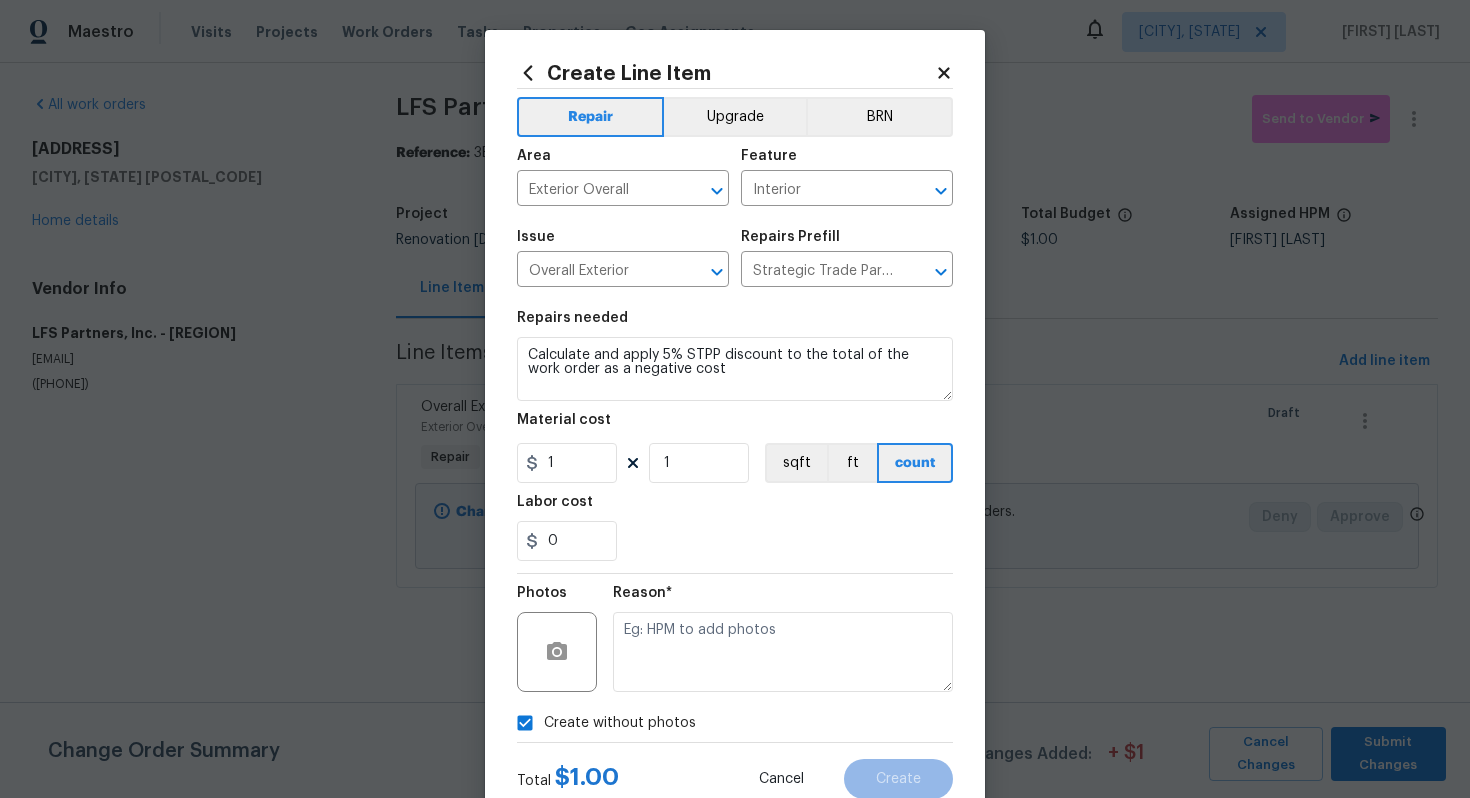 click on "Create without photos" at bounding box center [601, 723] 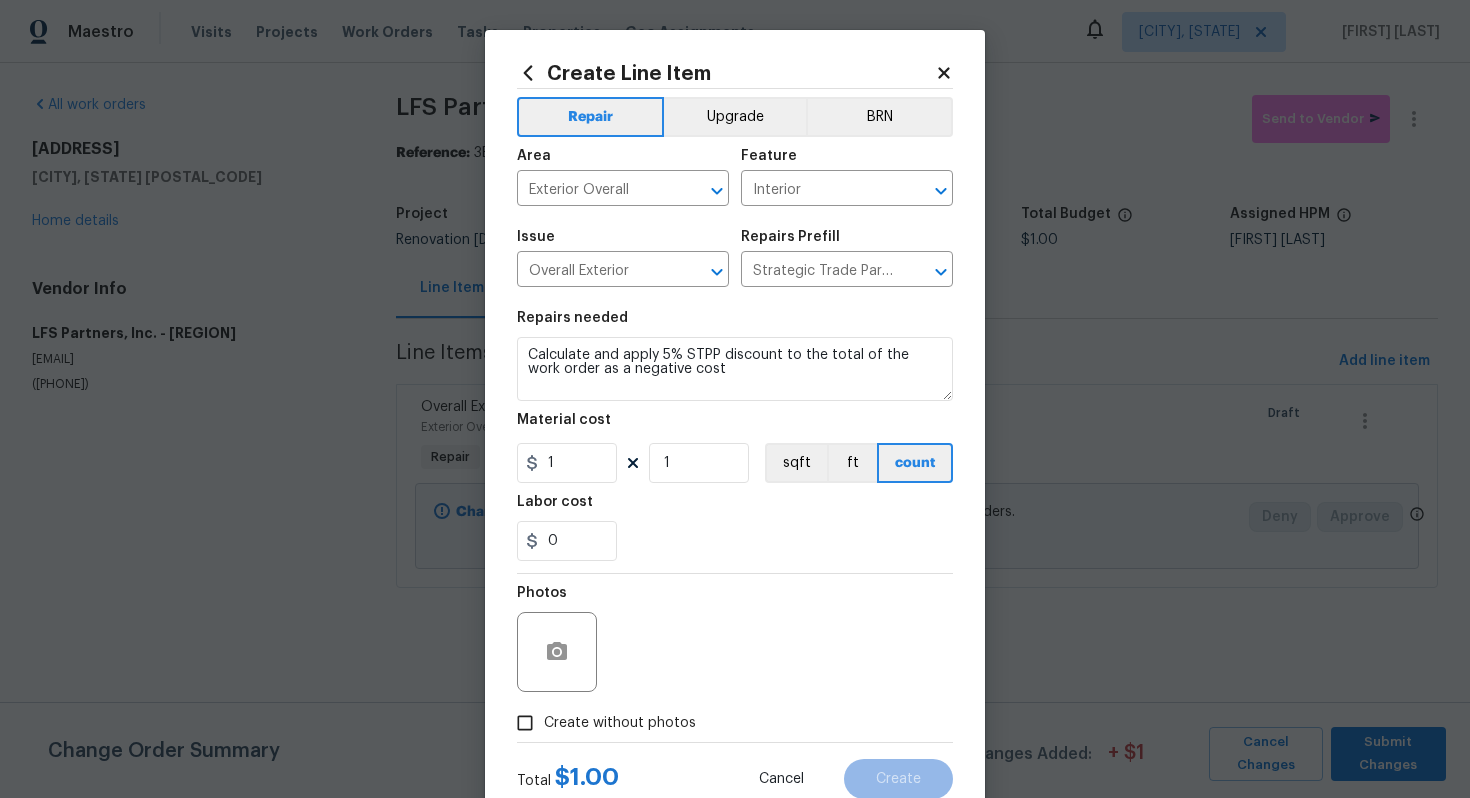 click on "Create without photos" at bounding box center [620, 723] 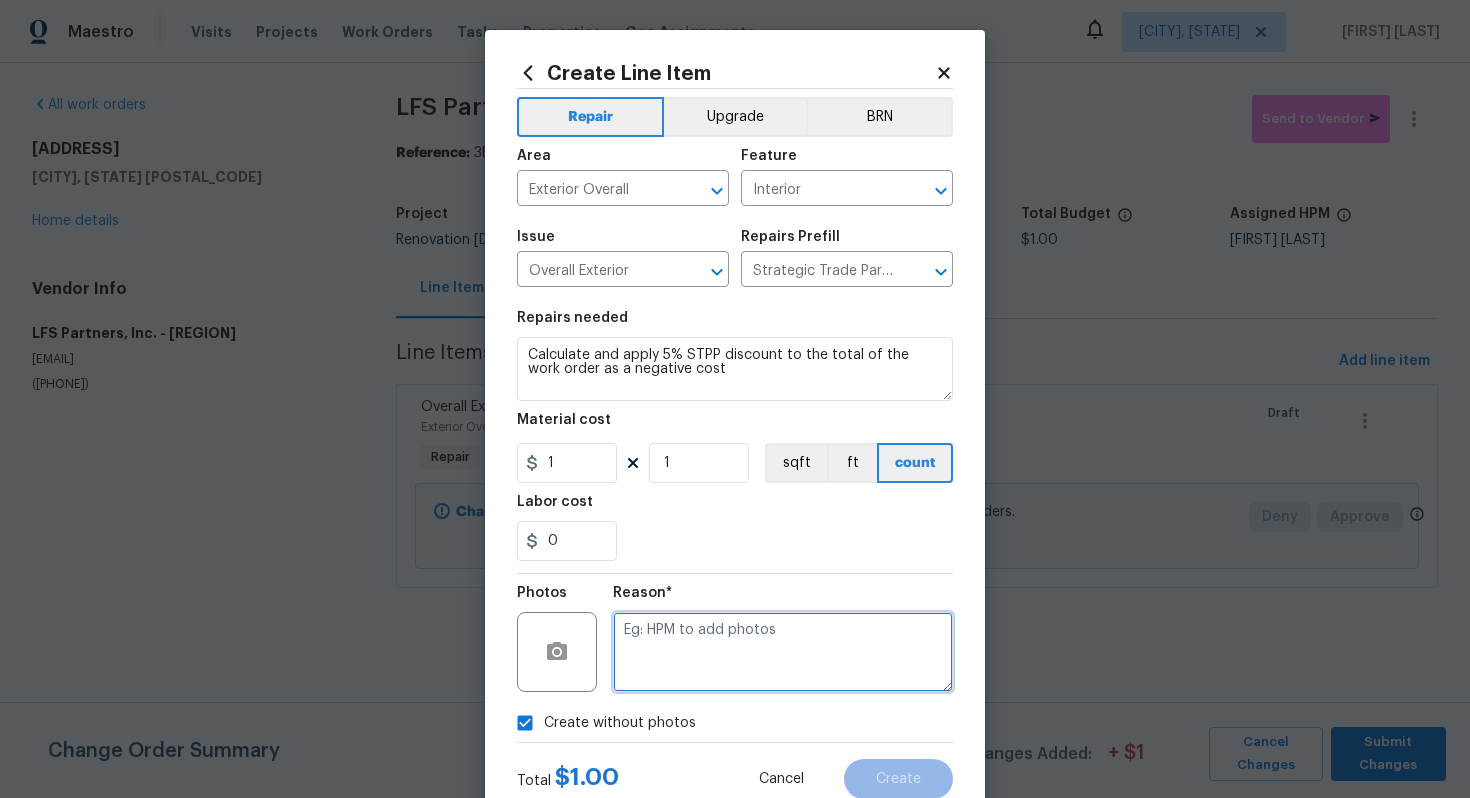 click at bounding box center [783, 652] 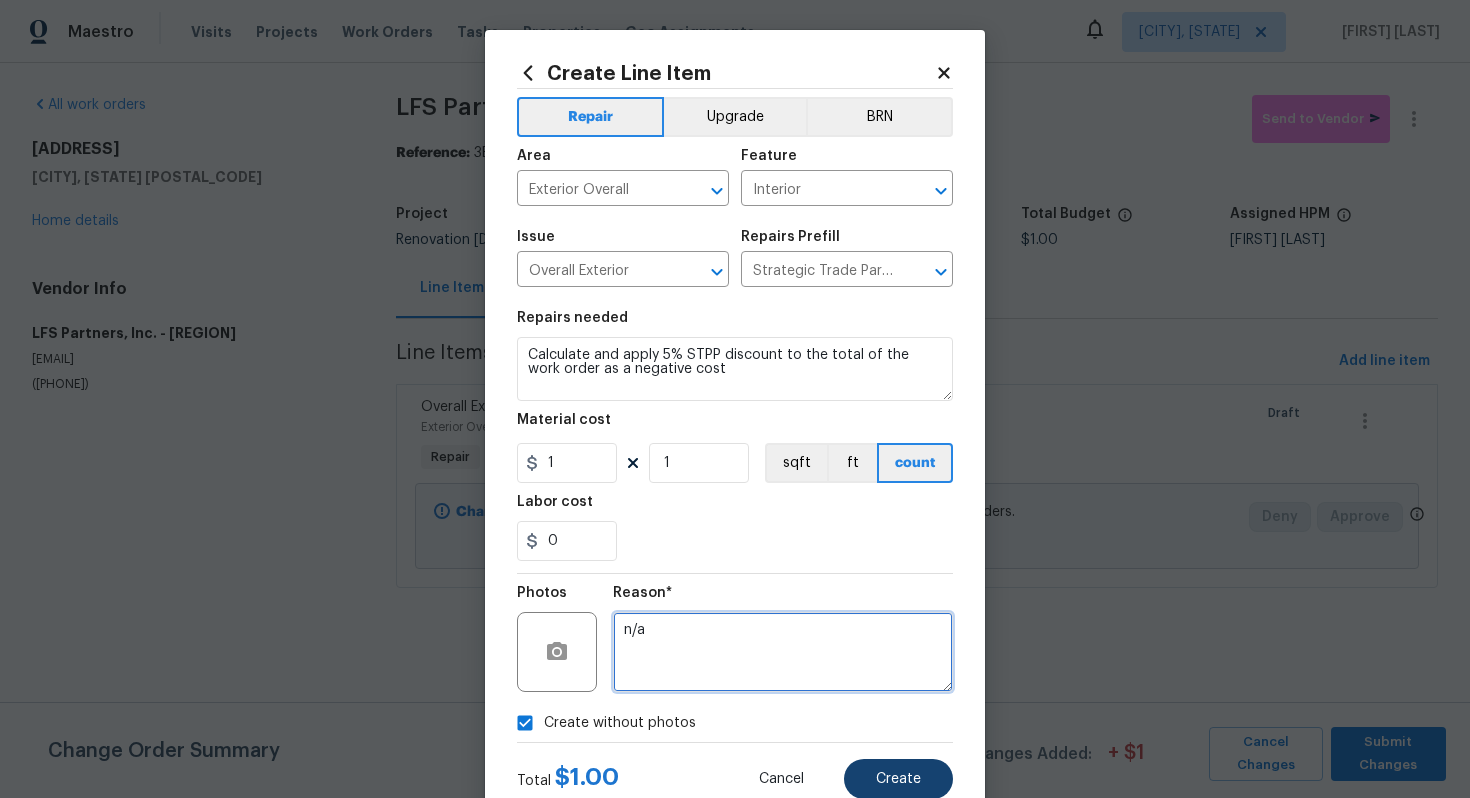 type on "n/a" 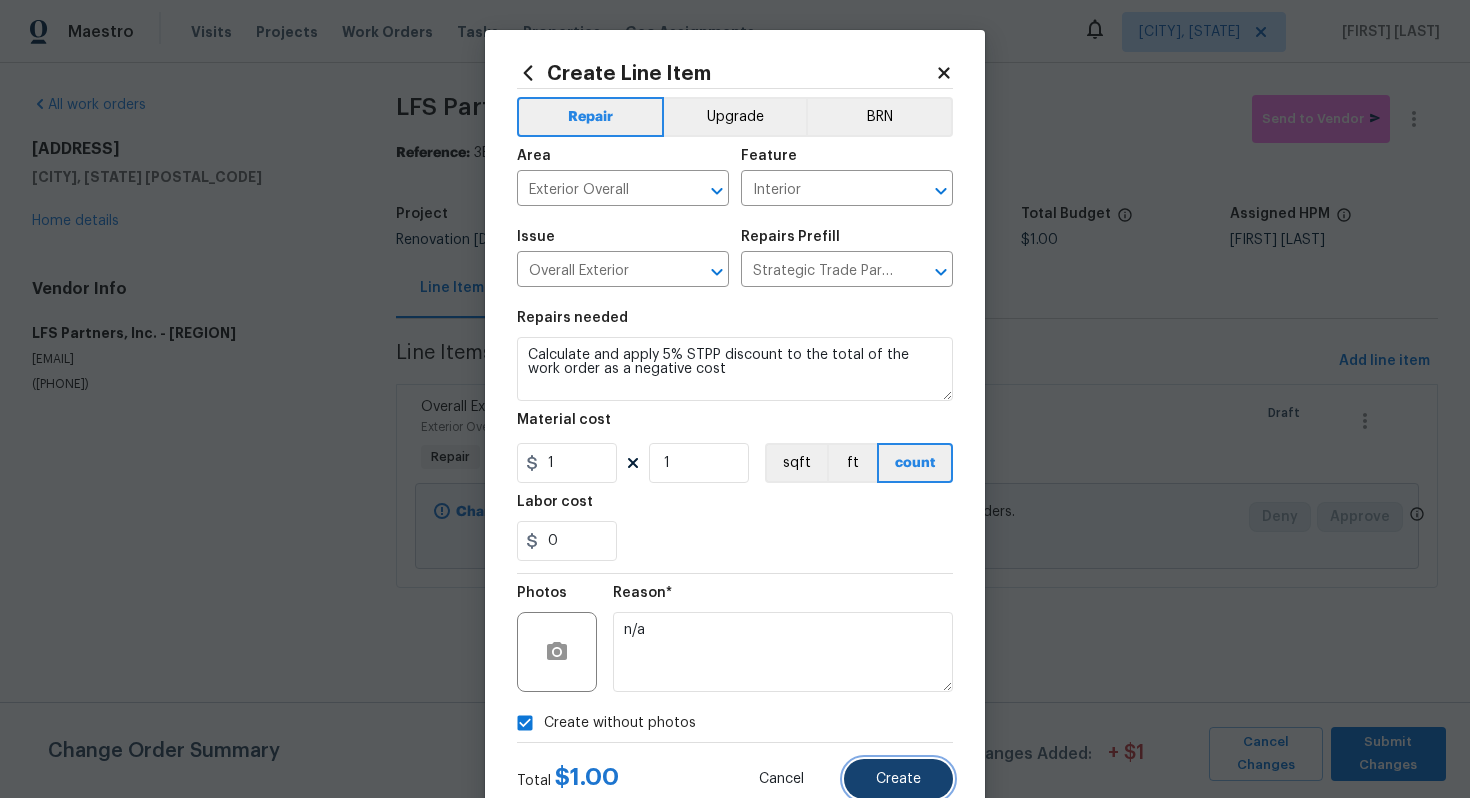 click on "Create" at bounding box center [898, 779] 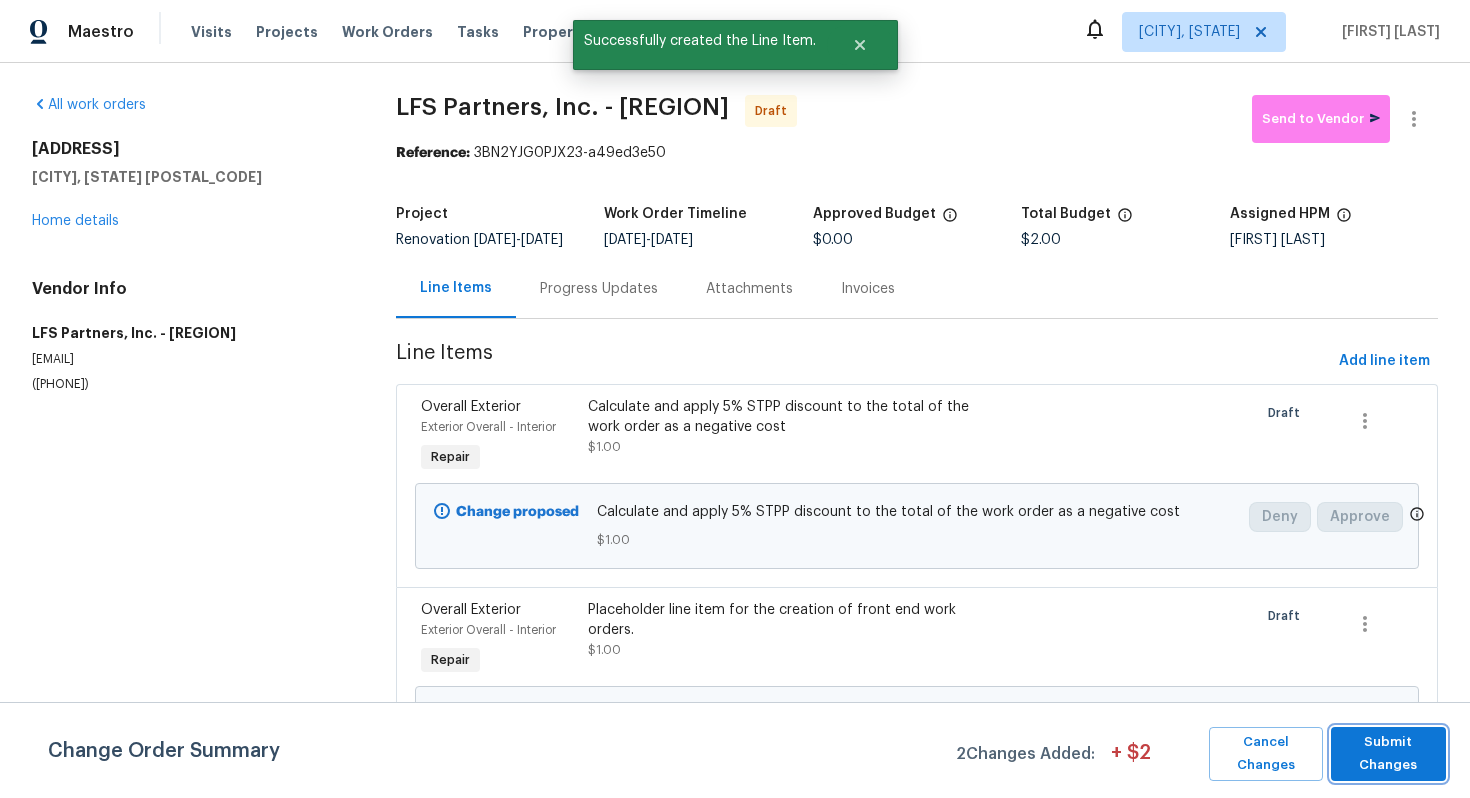 click on "Submit Changes" at bounding box center (1388, 754) 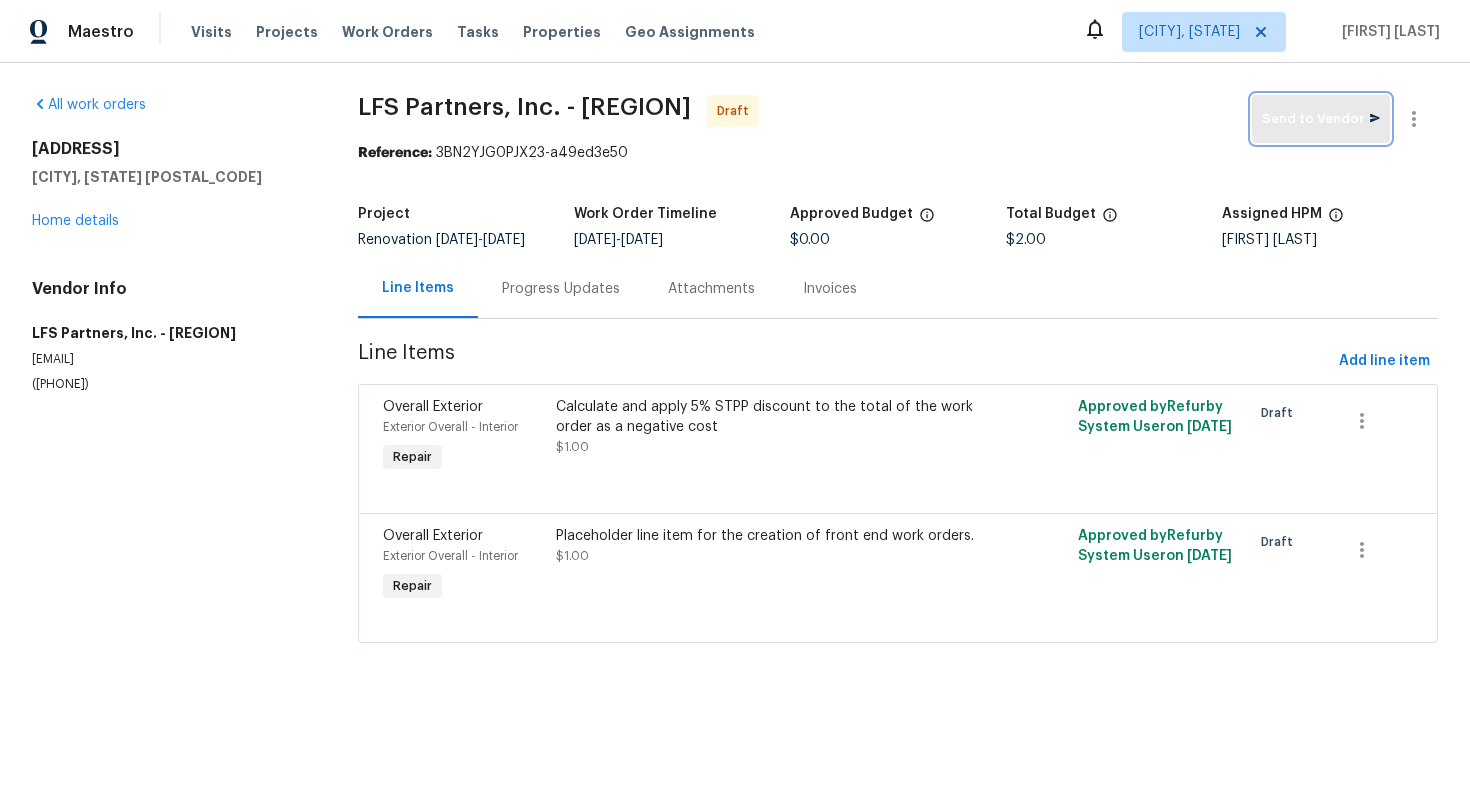 click on "Send to Vendor" at bounding box center (1321, 119) 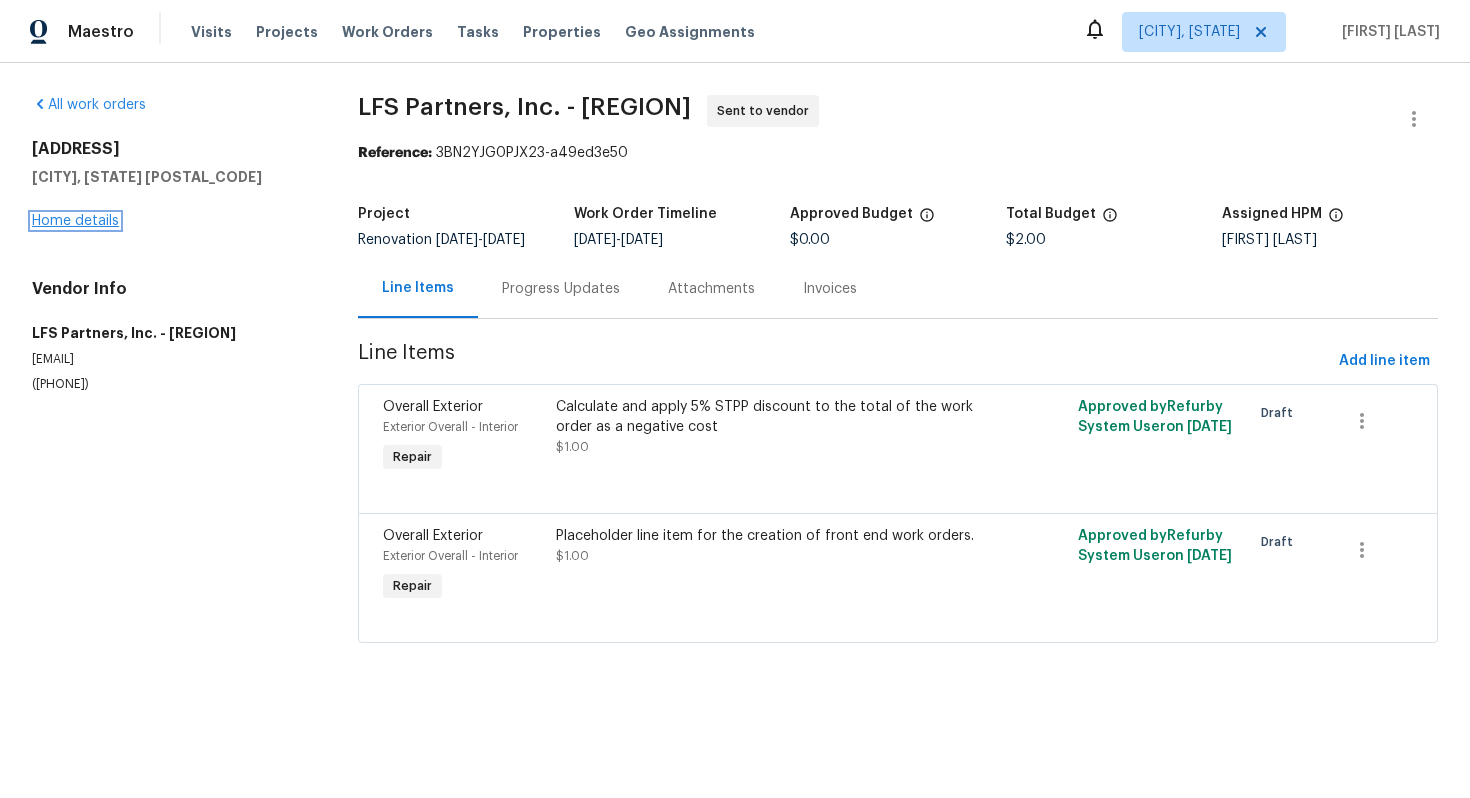 click on "Home details" at bounding box center [75, 221] 